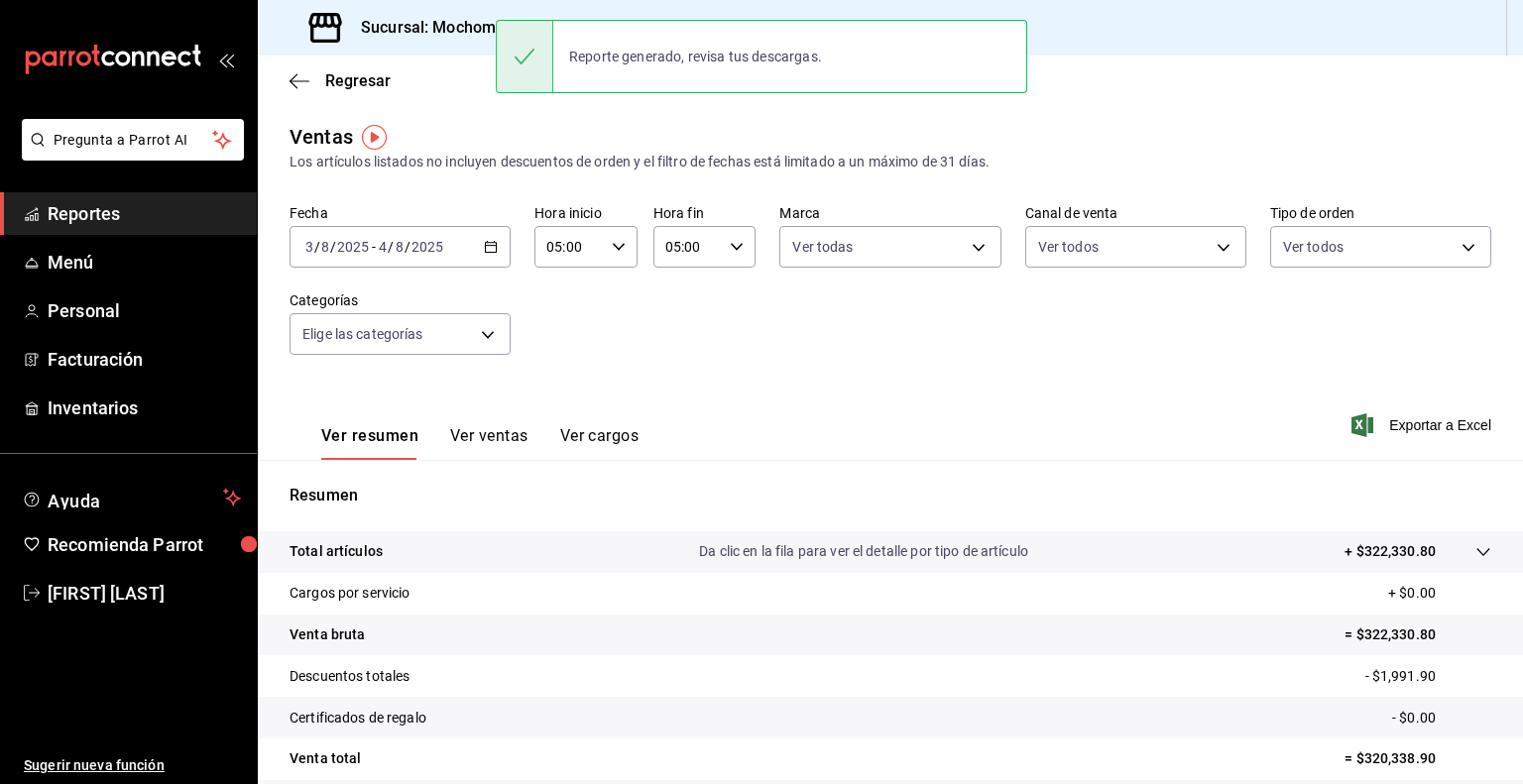 scroll, scrollTop: 0, scrollLeft: 0, axis: both 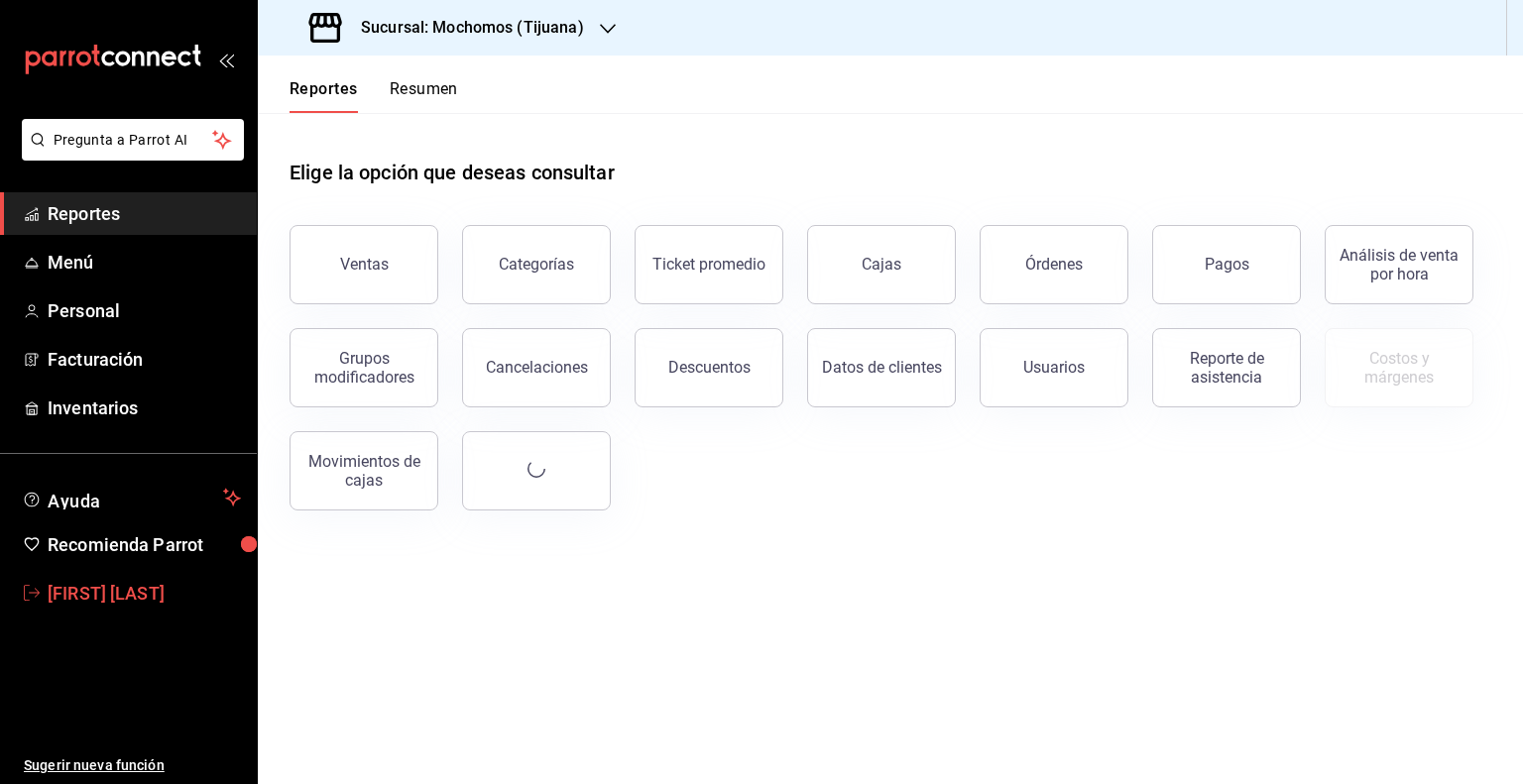 click on "[FIRST] [LAST]" at bounding box center (144, 593) 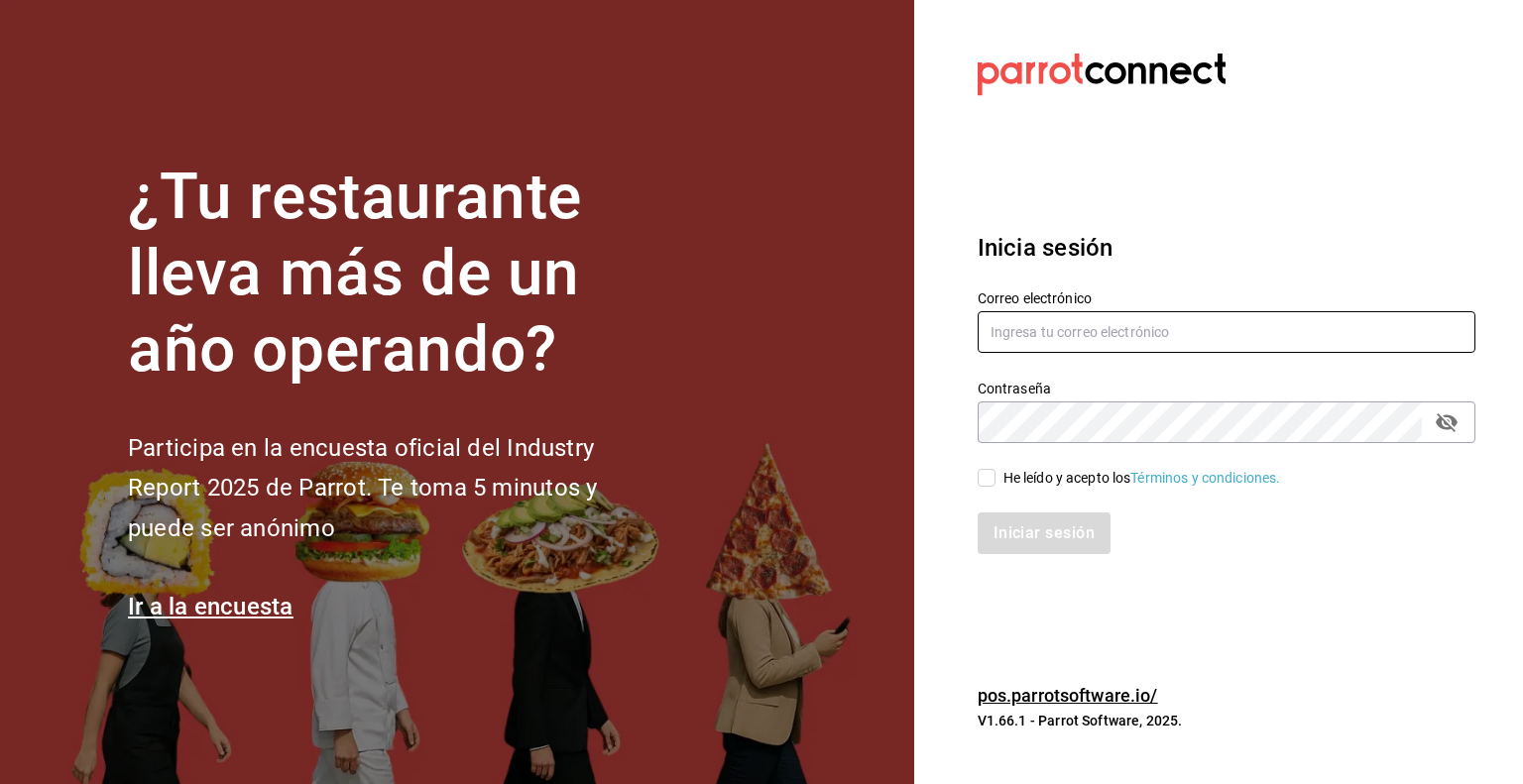 type on "efren.iglesias@grupocosteno.com" 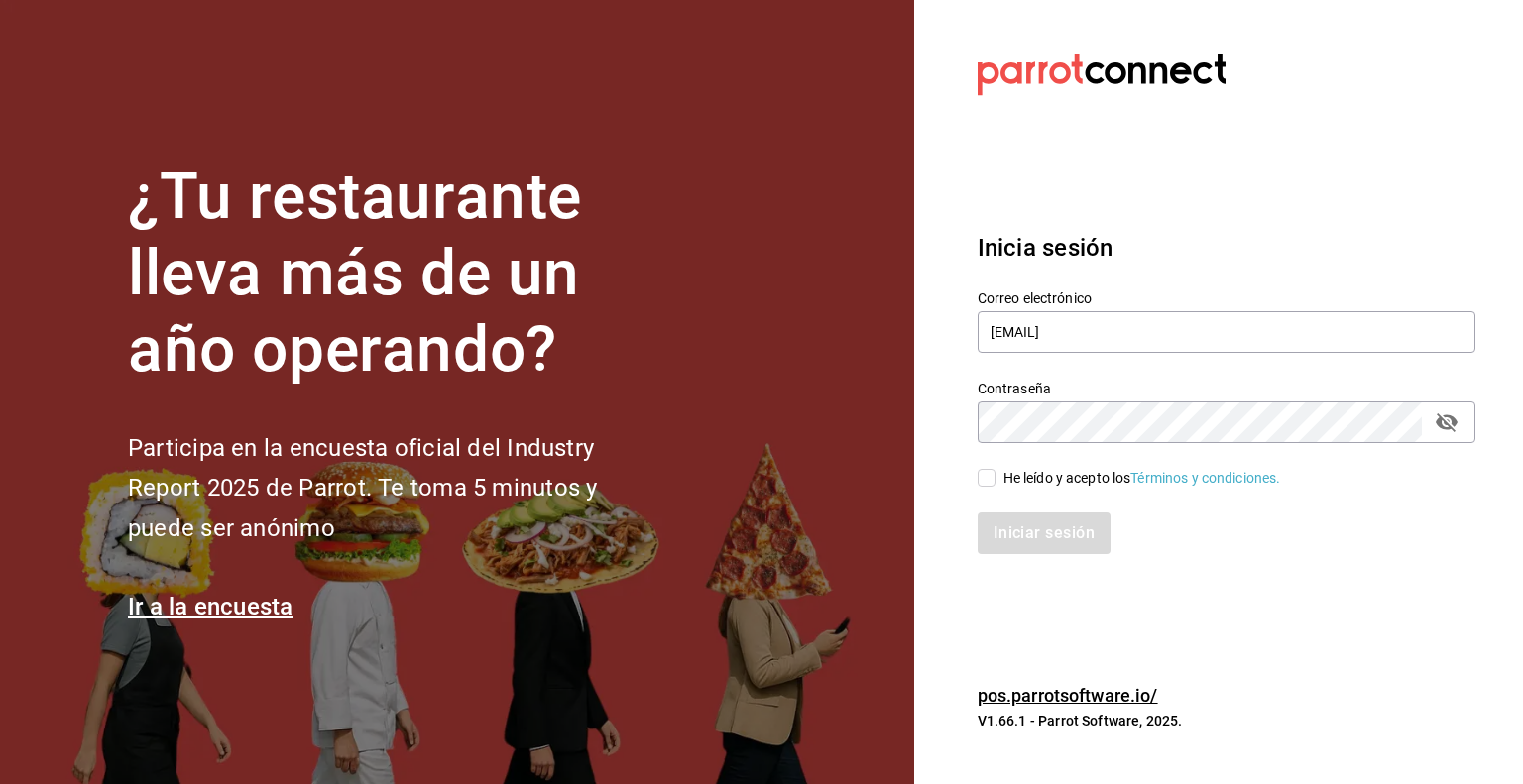 click on "He leído y acepto los  Términos y condiciones." at bounding box center (987, 478) 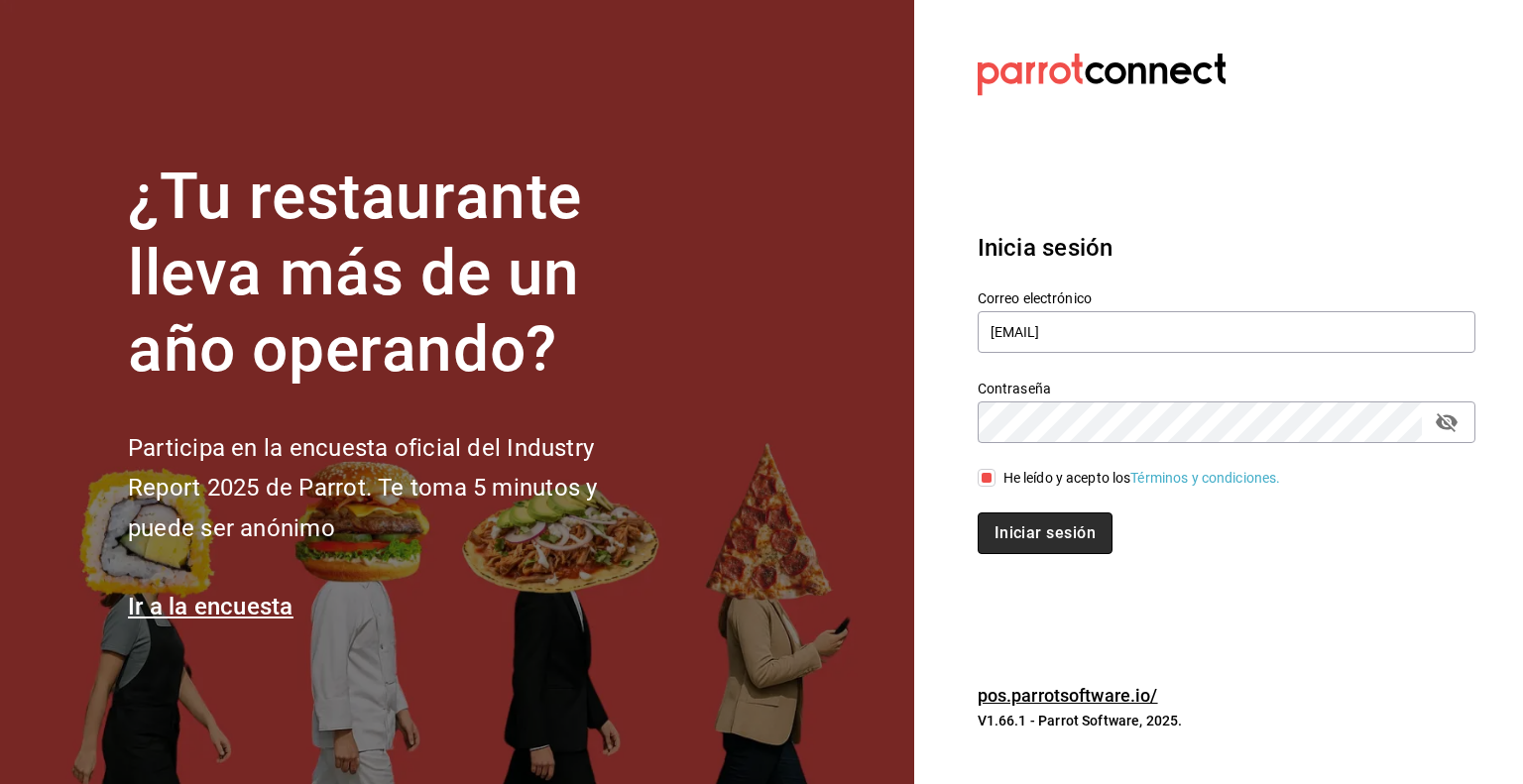 click on "Iniciar sesión" at bounding box center (1045, 533) 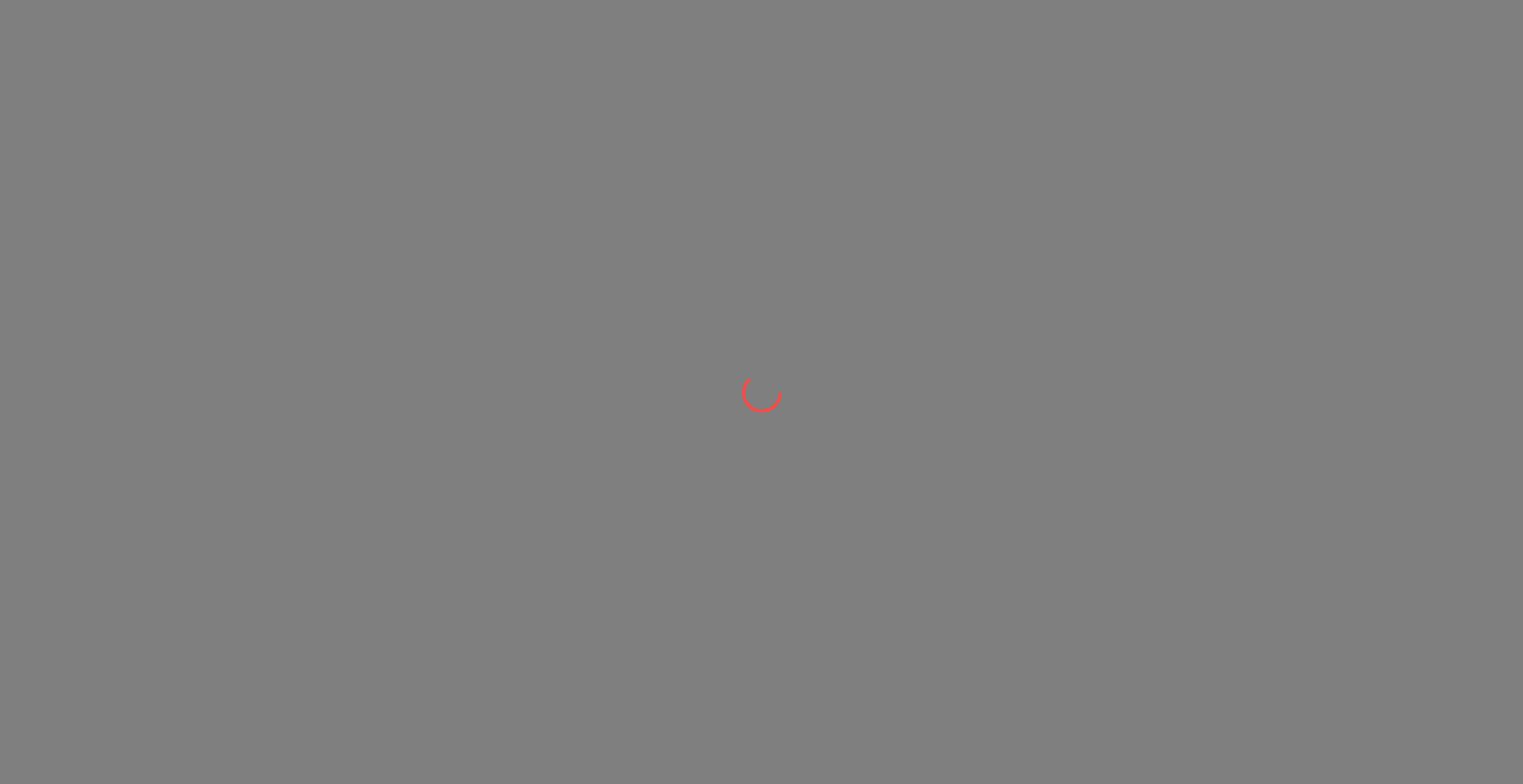 scroll, scrollTop: 0, scrollLeft: 0, axis: both 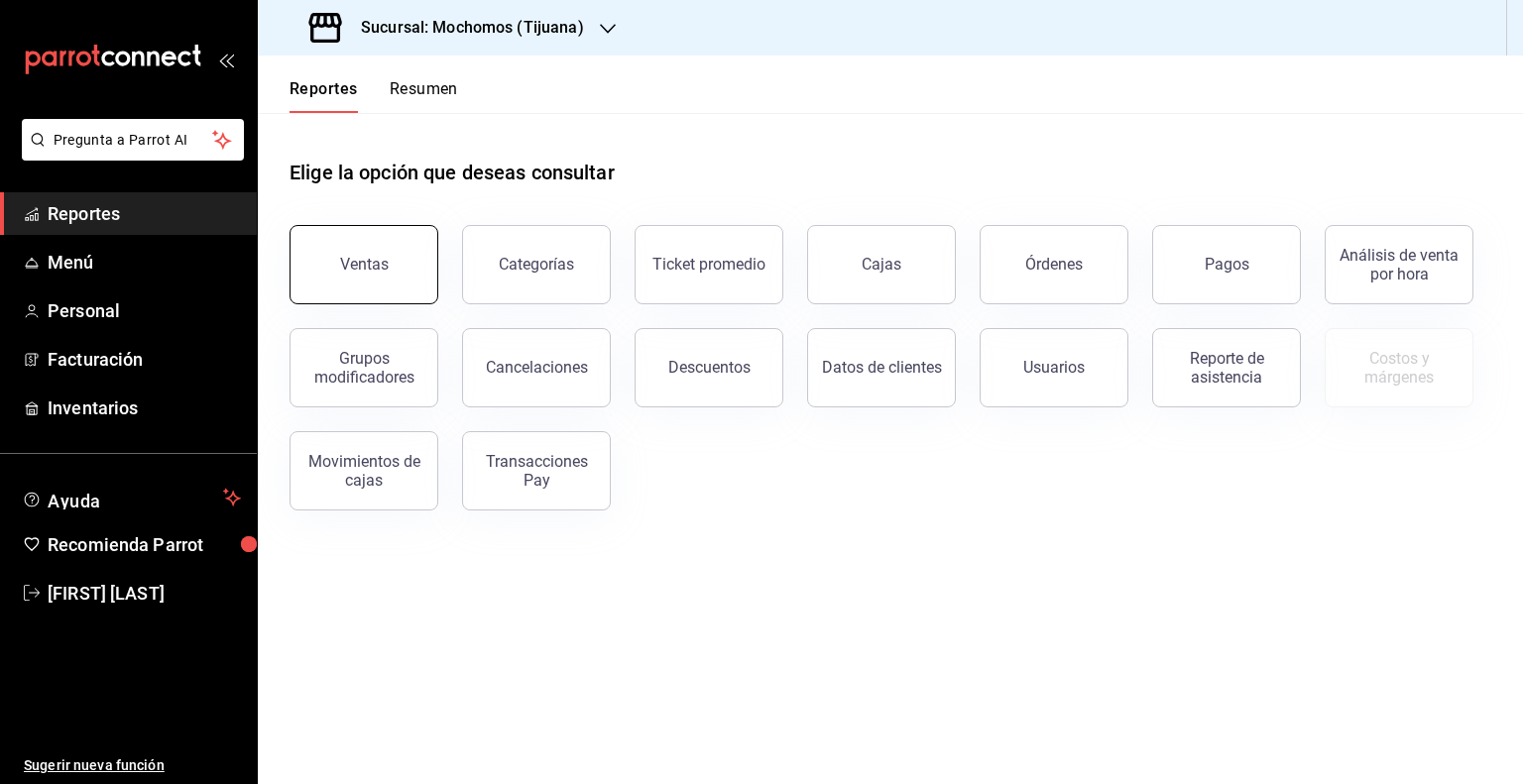 click on "Ventas" at bounding box center (364, 265) 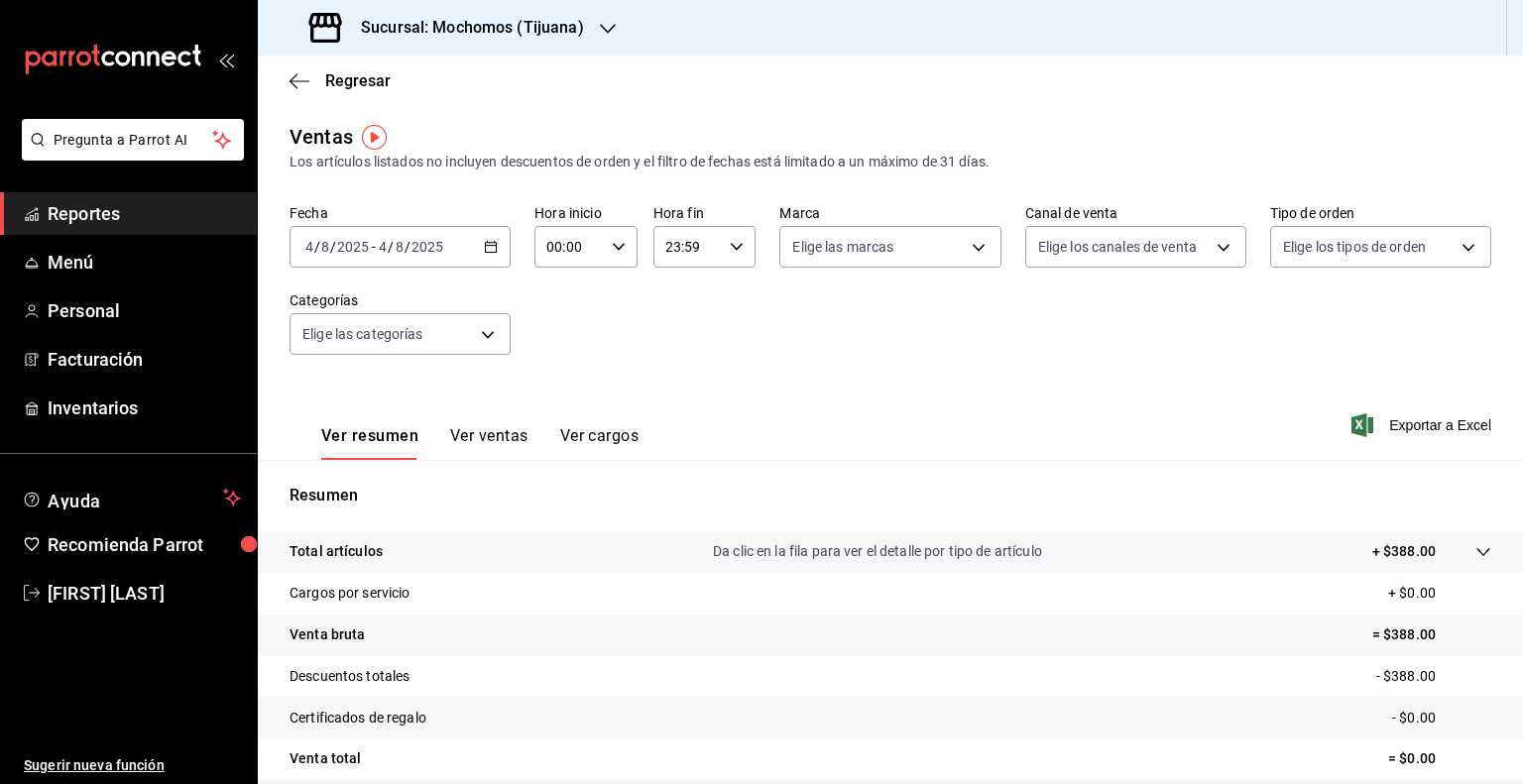 click 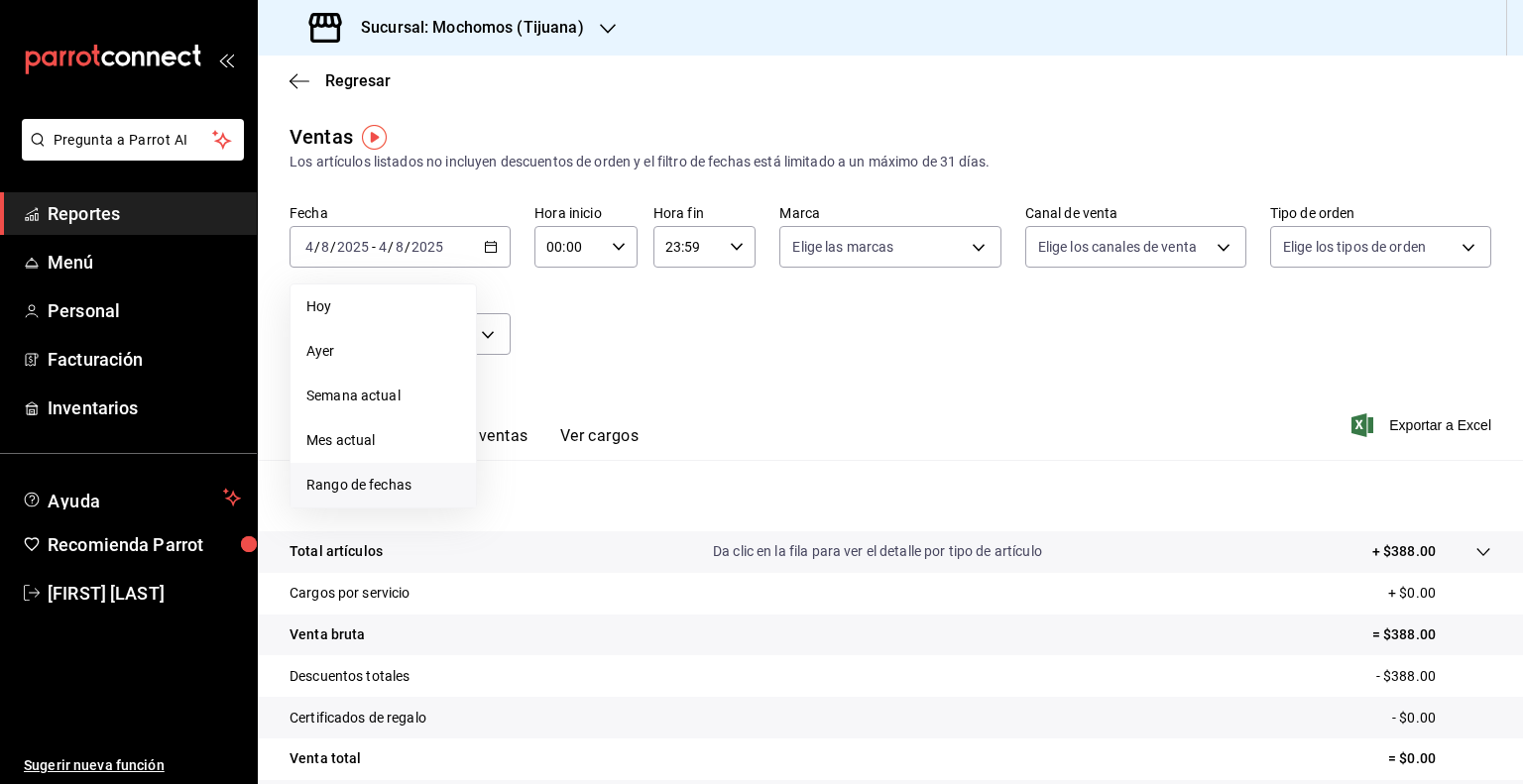 click on "Rango de fechas" at bounding box center [383, 485] 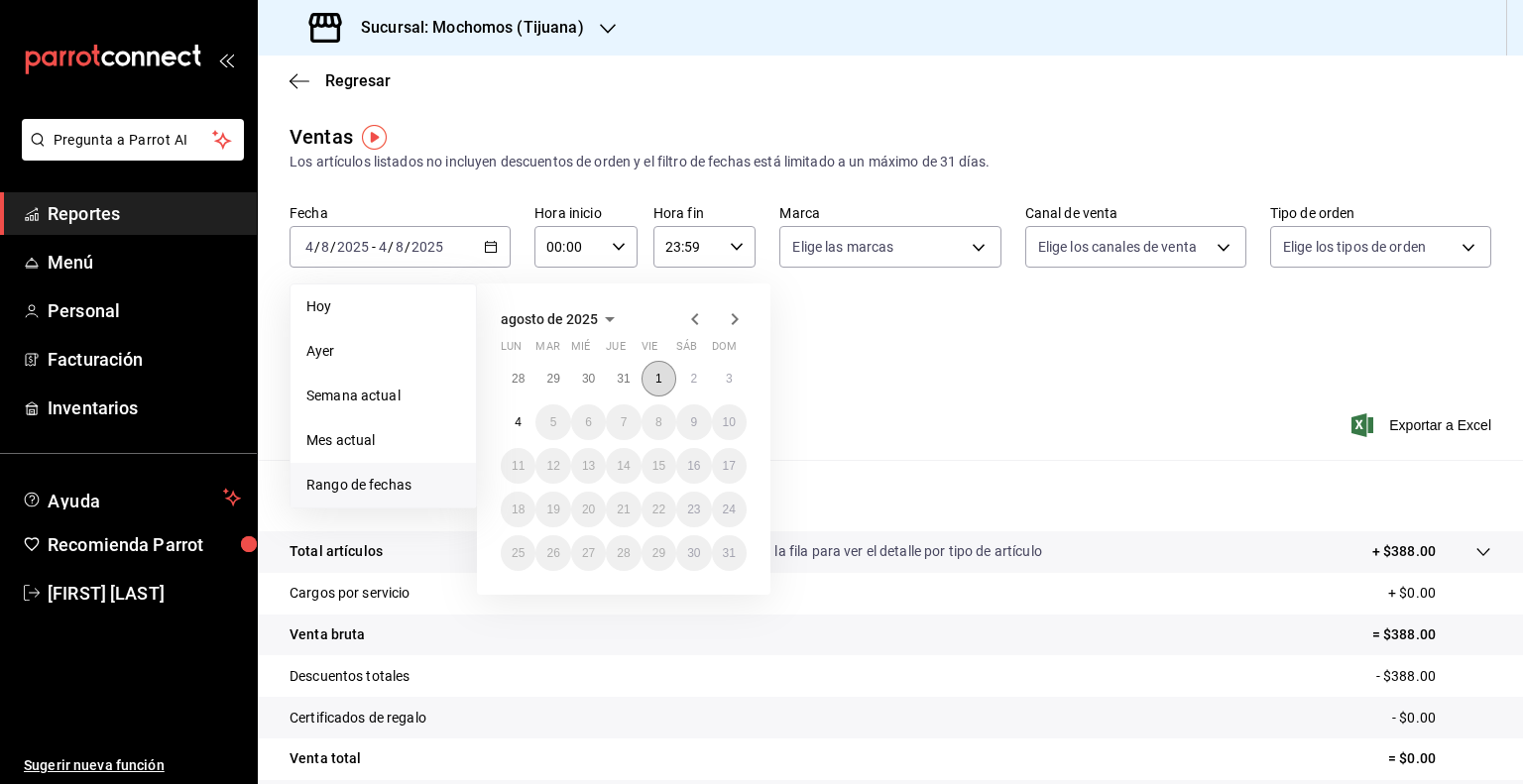 click on "1" at bounding box center (658, 379) 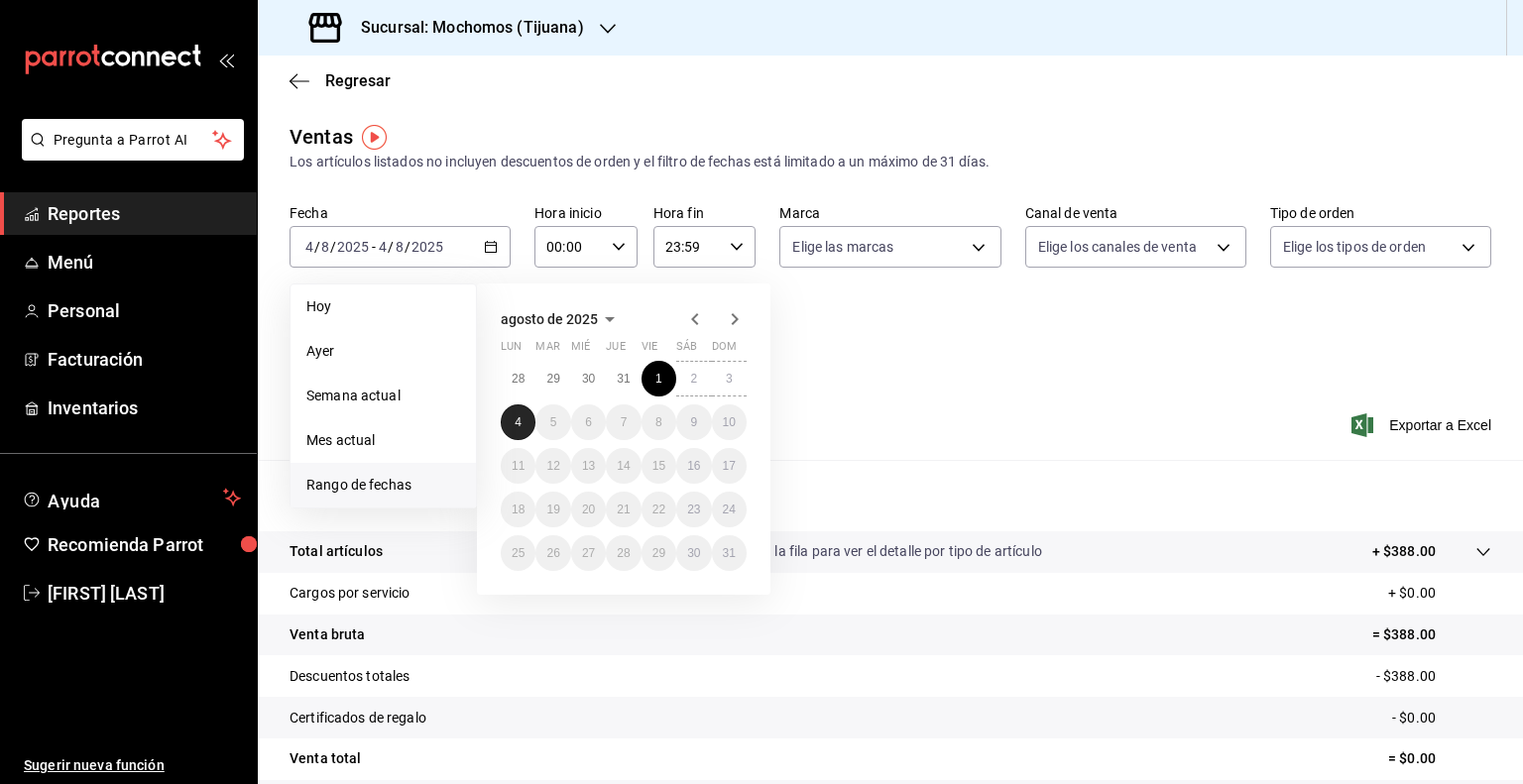 click on "4" at bounding box center [518, 422] 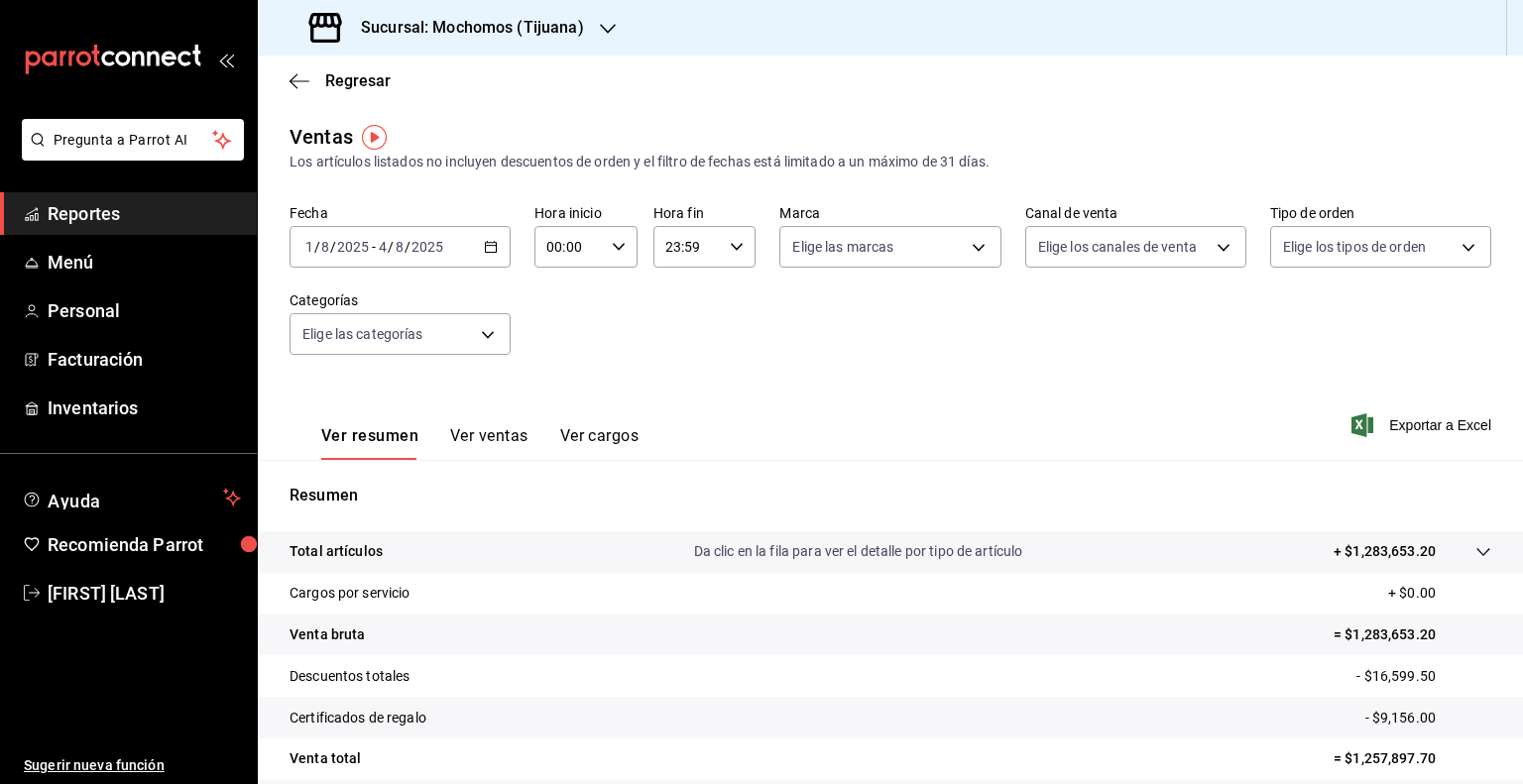 click on "00:00 Hora inicio" at bounding box center [586, 247] 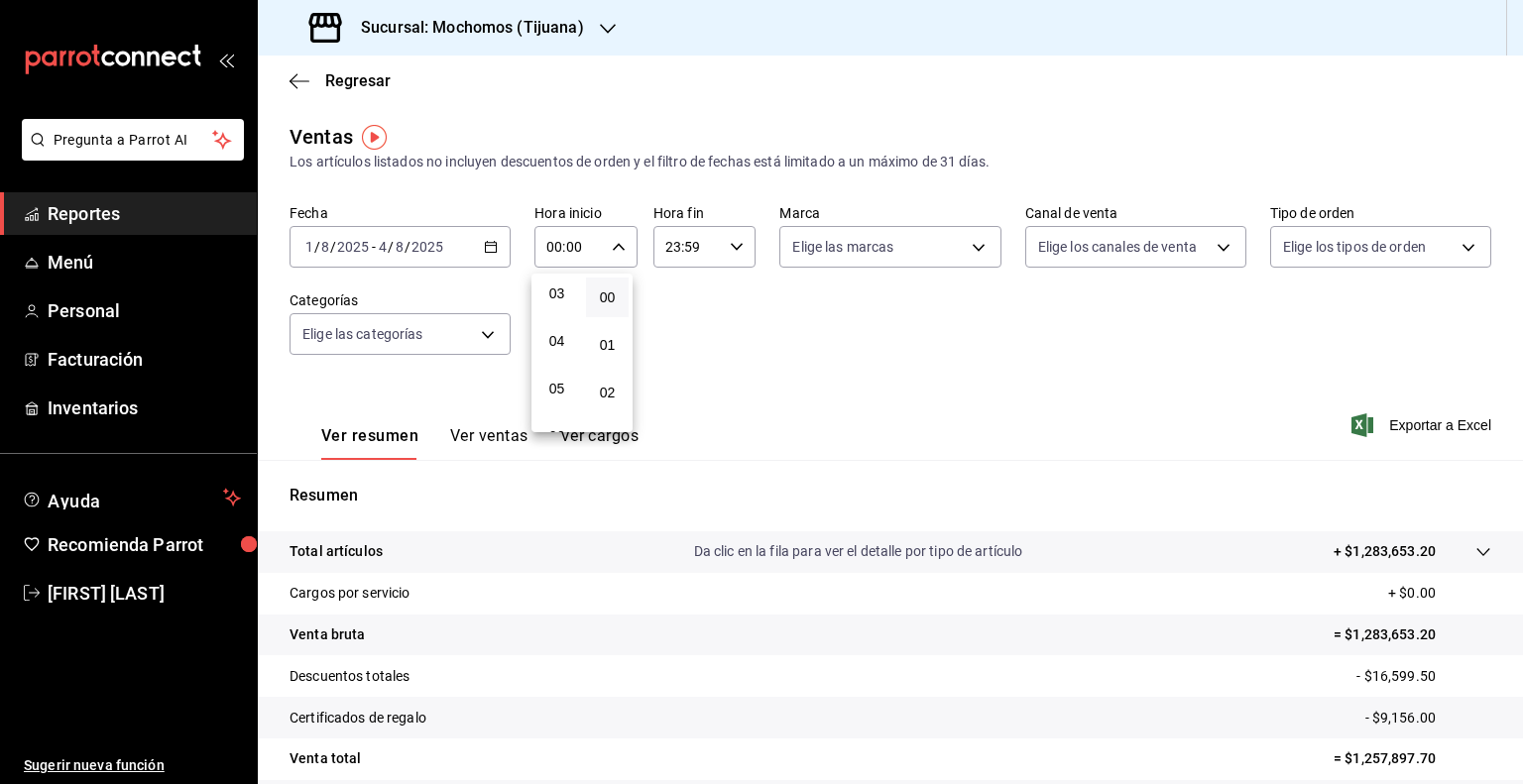 scroll, scrollTop: 155, scrollLeft: 0, axis: vertical 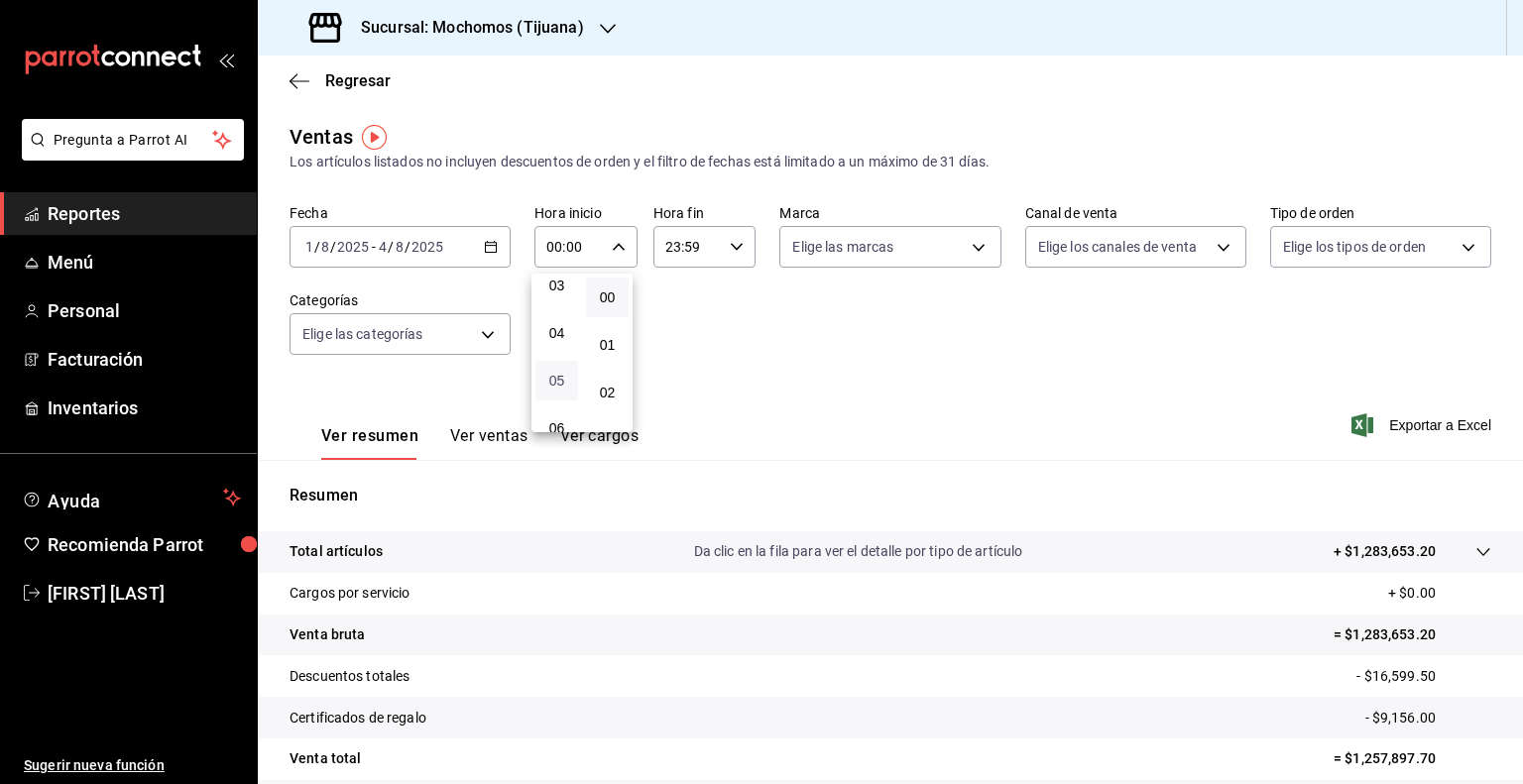 click on "05" at bounding box center (556, 381) 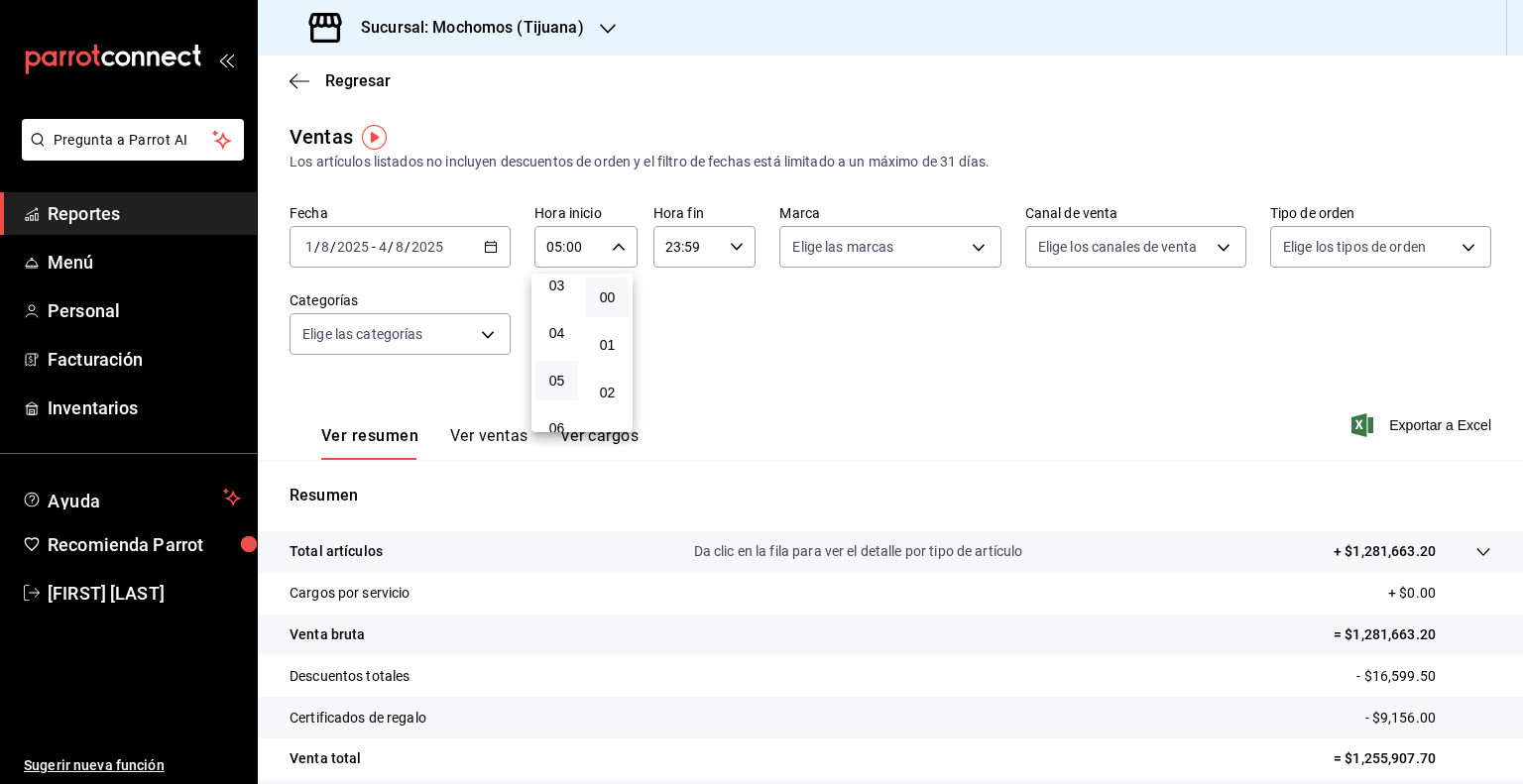 click at bounding box center (762, 392) 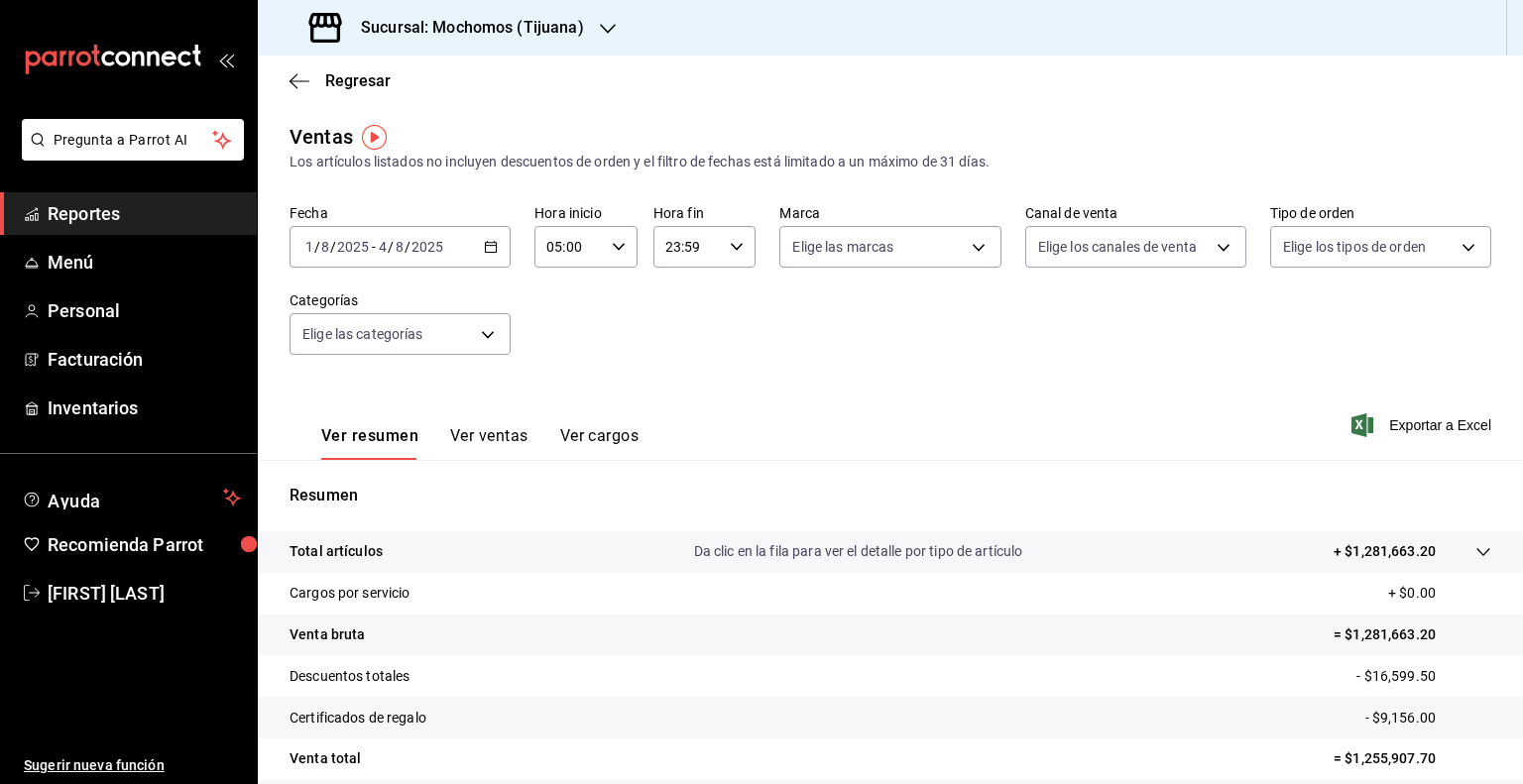 click 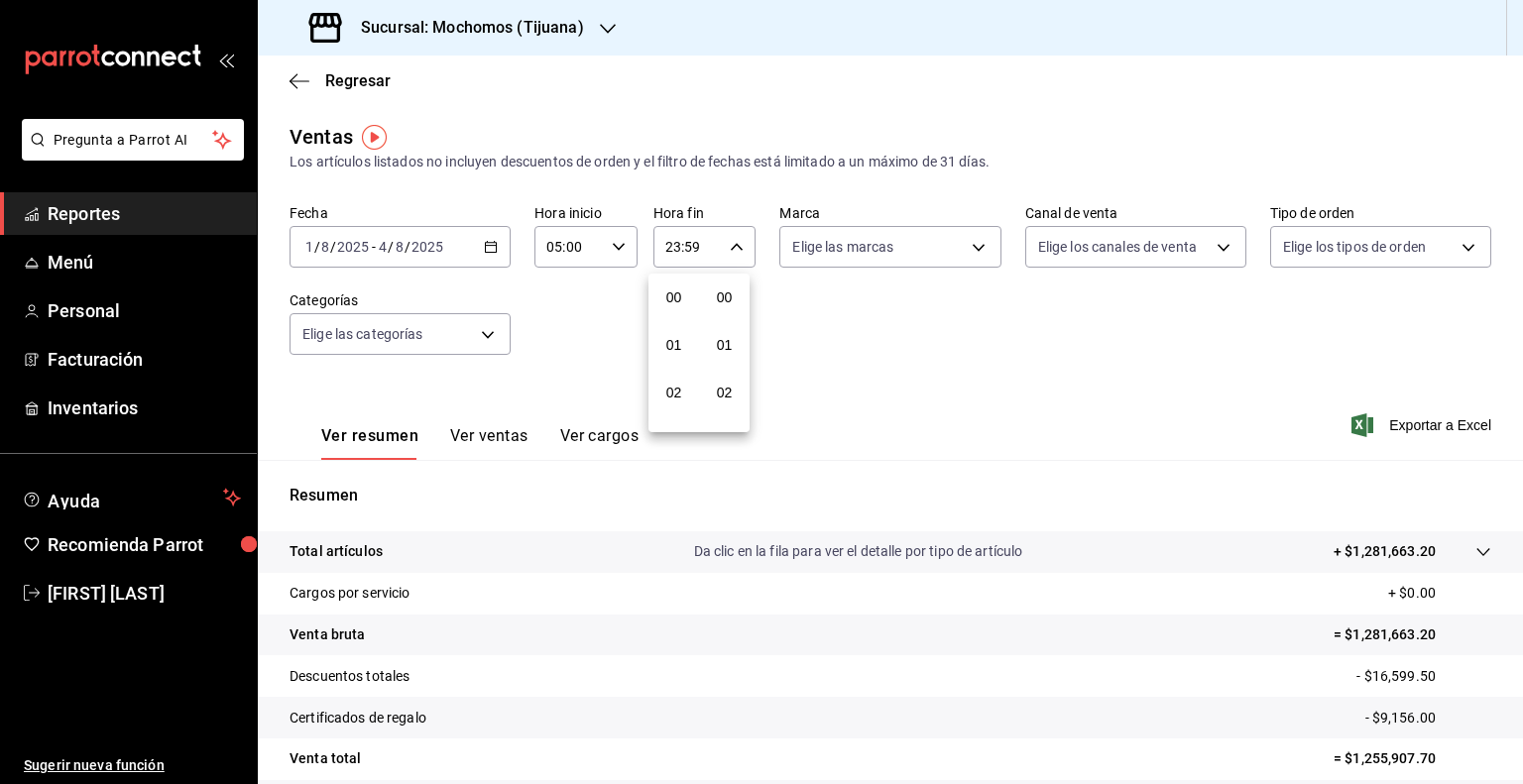 scroll, scrollTop: 1002, scrollLeft: 0, axis: vertical 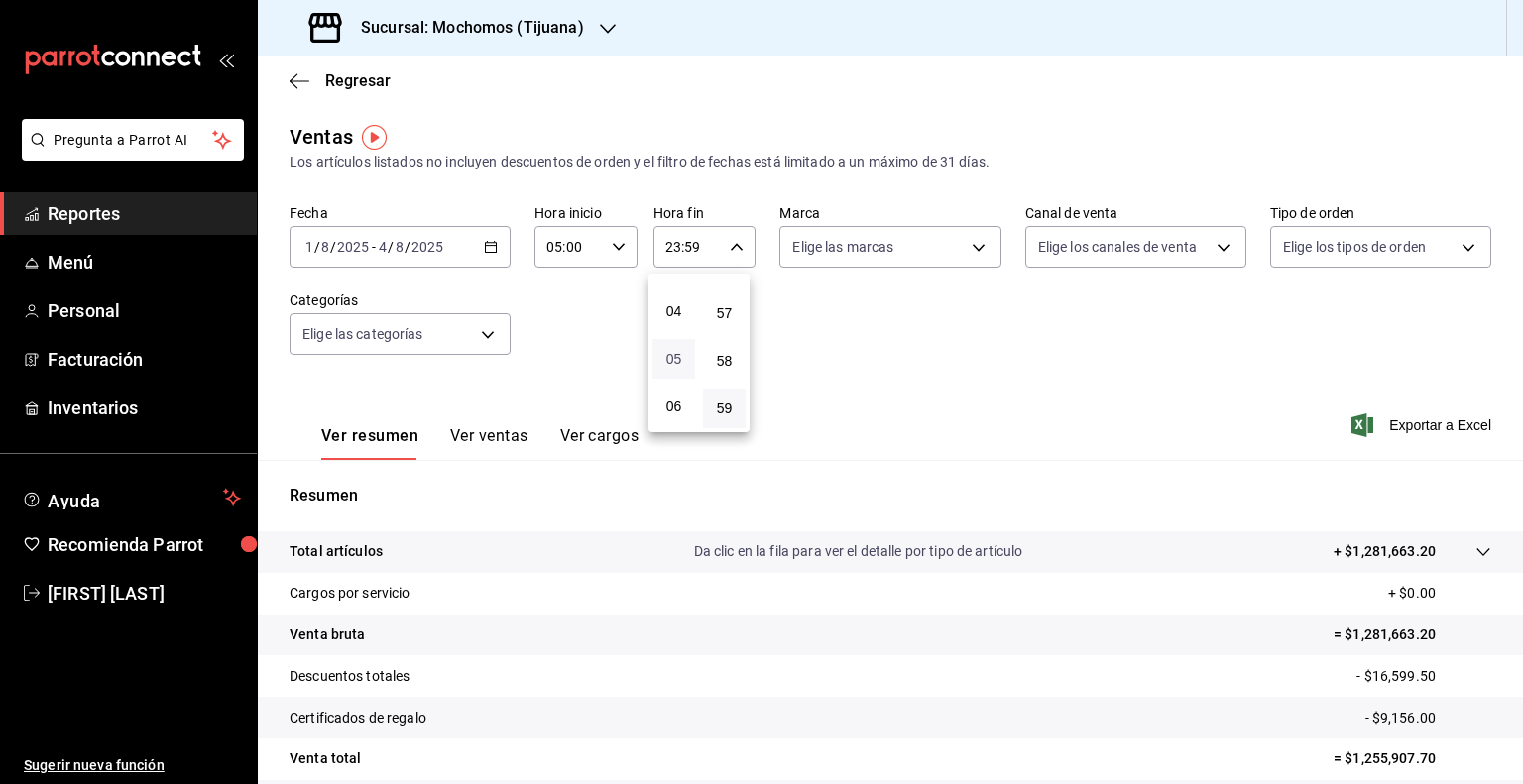 click on "05" at bounding box center (673, 359) 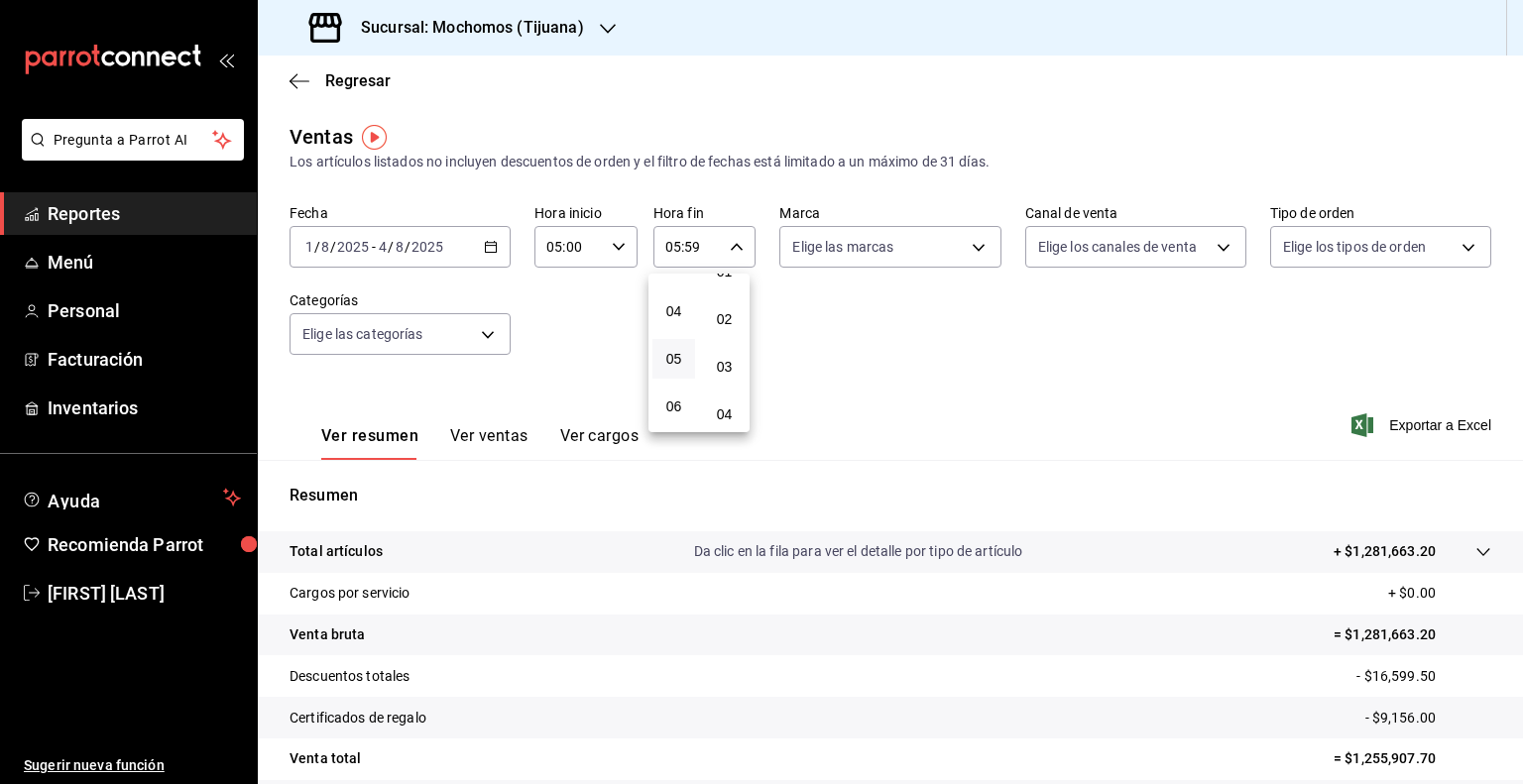 scroll, scrollTop: 0, scrollLeft: 0, axis: both 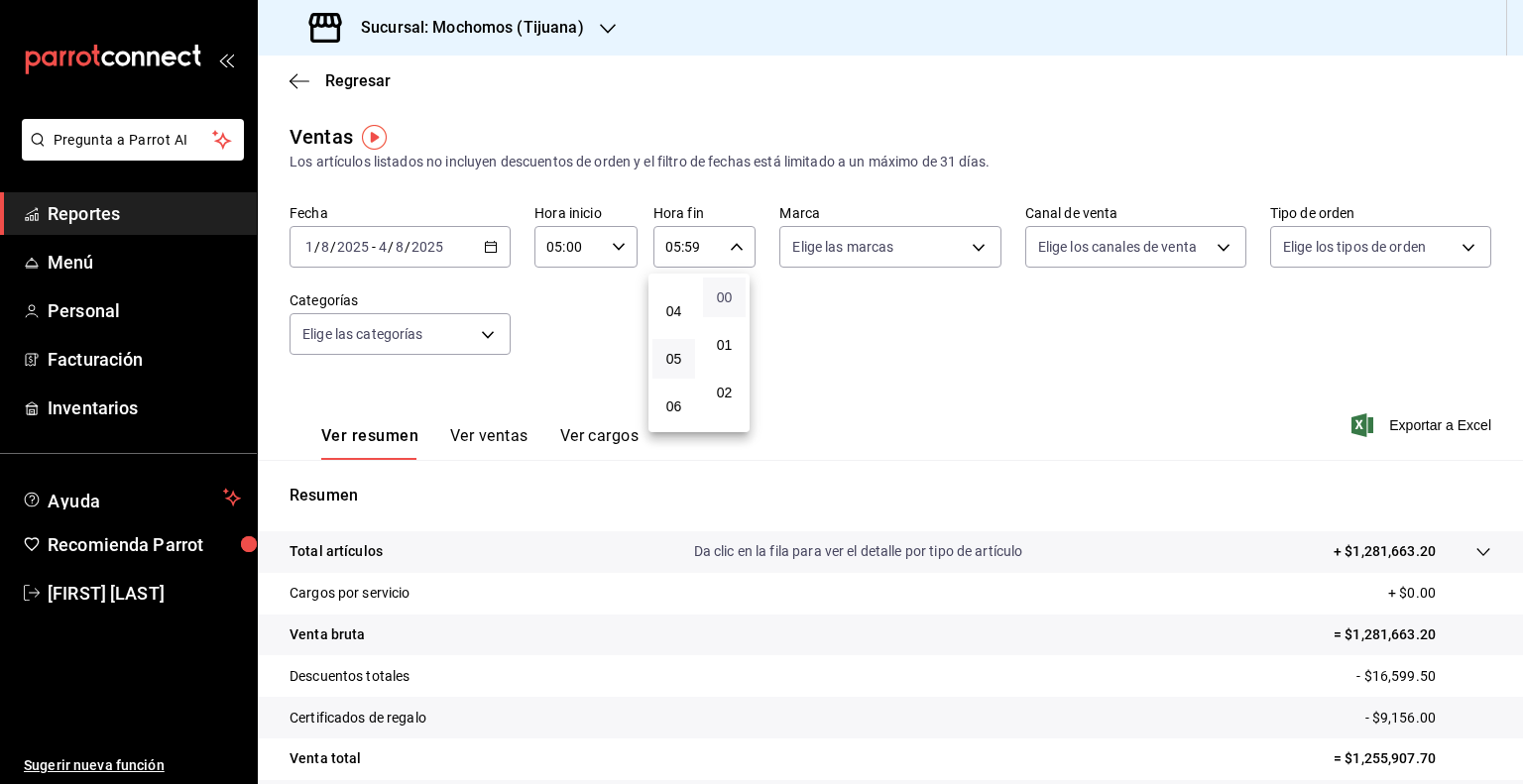 click on "00" at bounding box center [724, 297] 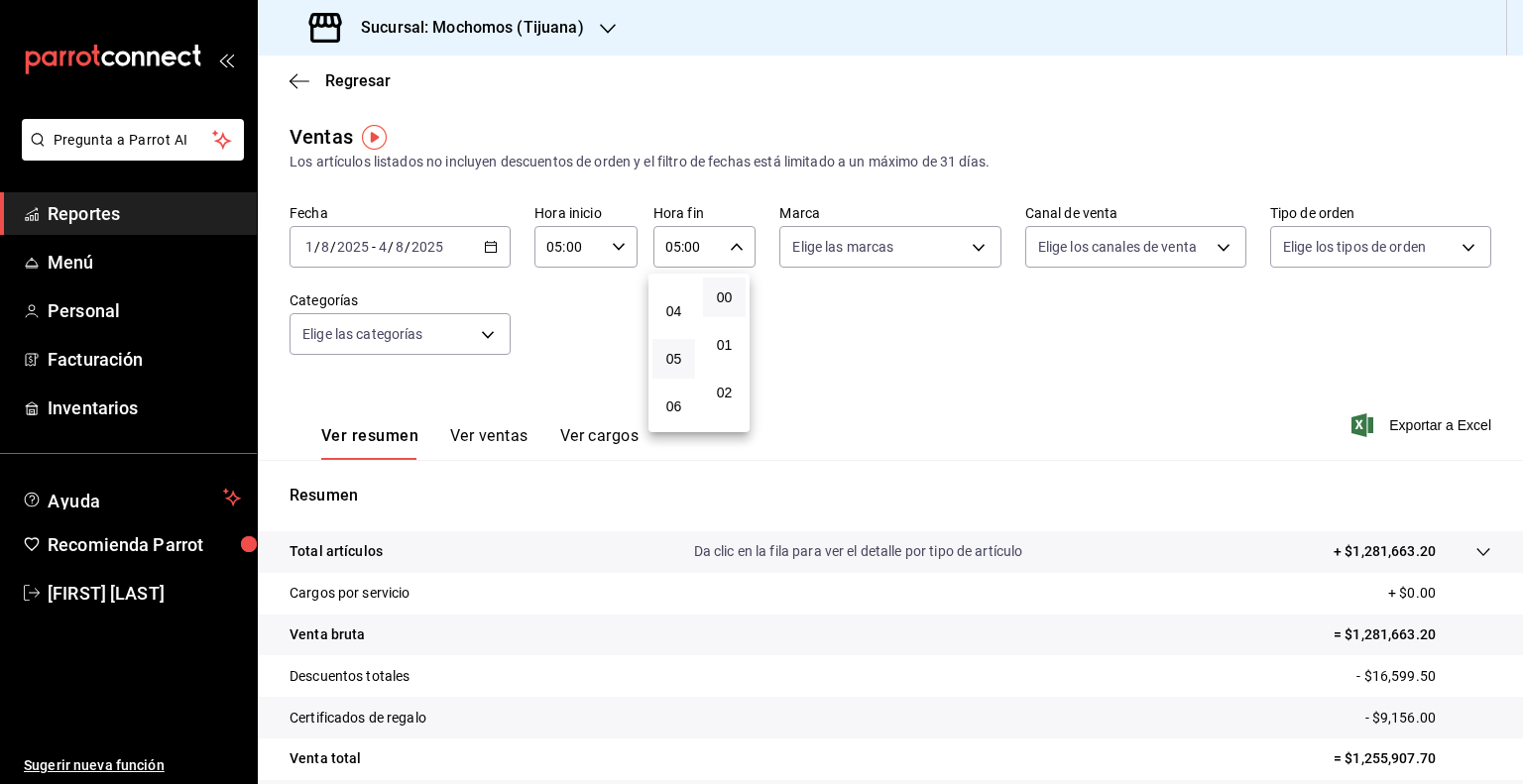 click at bounding box center [762, 392] 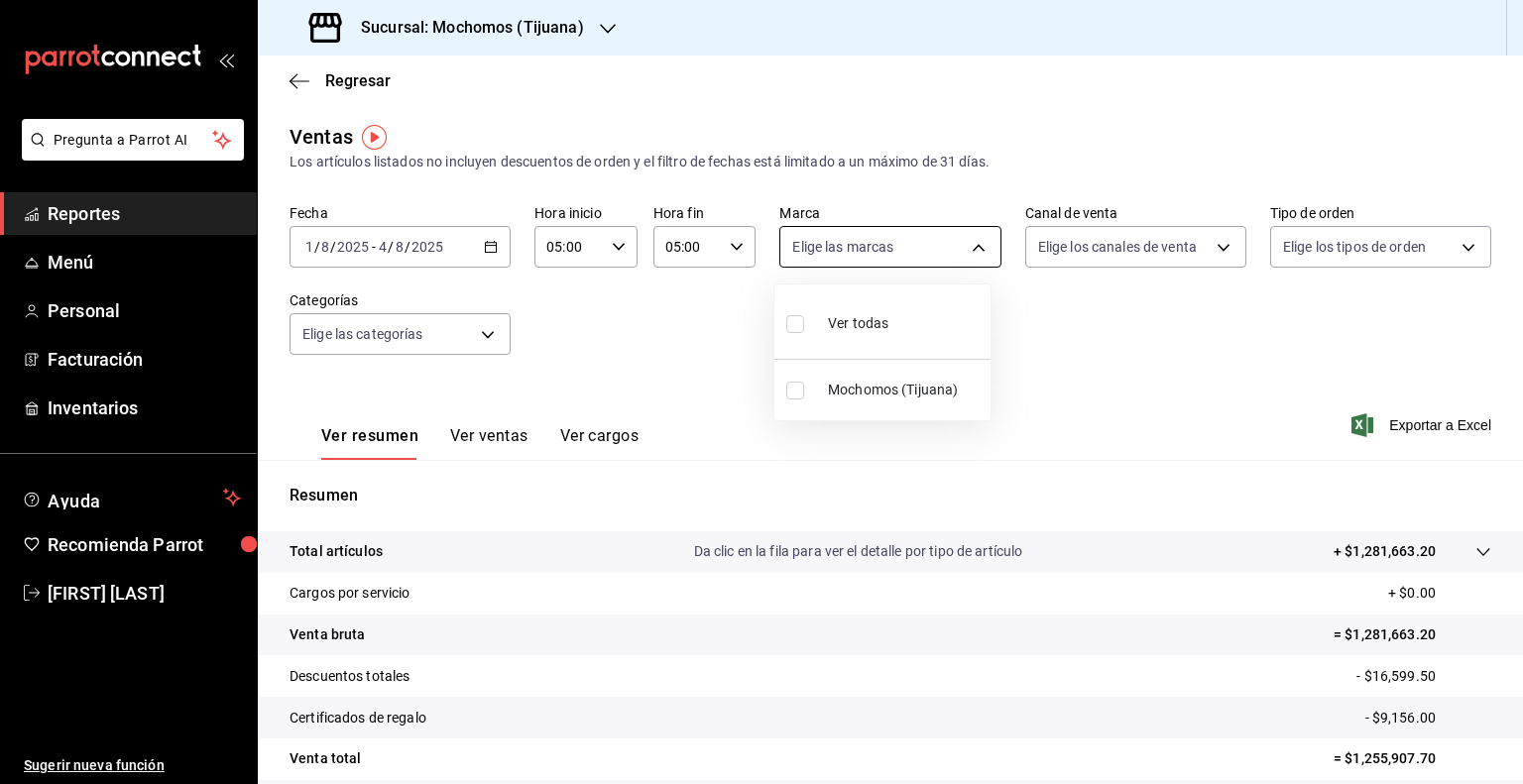 click on "Pregunta a Parrot AI Reportes   Menú   Personal   Facturación   Inventarios   Ayuda Recomienda Parrot   [FIRST] [LAST]   Sugerir nueva función   Sucursal: Mochomos ([CITY]) Regresar Ventas Los artículos listados no incluyen descuentos de orden y el filtro de fechas está limitado a un máximo de 31 días. Fecha [DATE]   [DATE] - [DATE]   [TIME] Hora inicio [TIME] Hora fin [TIME] Marca Elige las marcas Canal de venta Elige los canales de venta Tipo de orden Elige los tipos de orden Categorías Elige las categorías Ver resumen Ver ventas Ver cargos Exportar a Excel Resumen Total artículos Da clic en la fila para ver el detalle por tipo de artículo + $1,281,663.20 Cargos por servicio + $0.00 Venta bruta = $1,281,663.20 Descuentos totales - $16,599.50 Certificados de regalo - $9,156.00 Venta total = $1,255,907.70 Impuestos - $93,030.20 Venta neta = $1,162,877.50 Pregunta a Parrot AI Reportes   Menú   Personal   Facturación   Inventarios   Ayuda Recomienda Parrot" at bounding box center [762, 392] 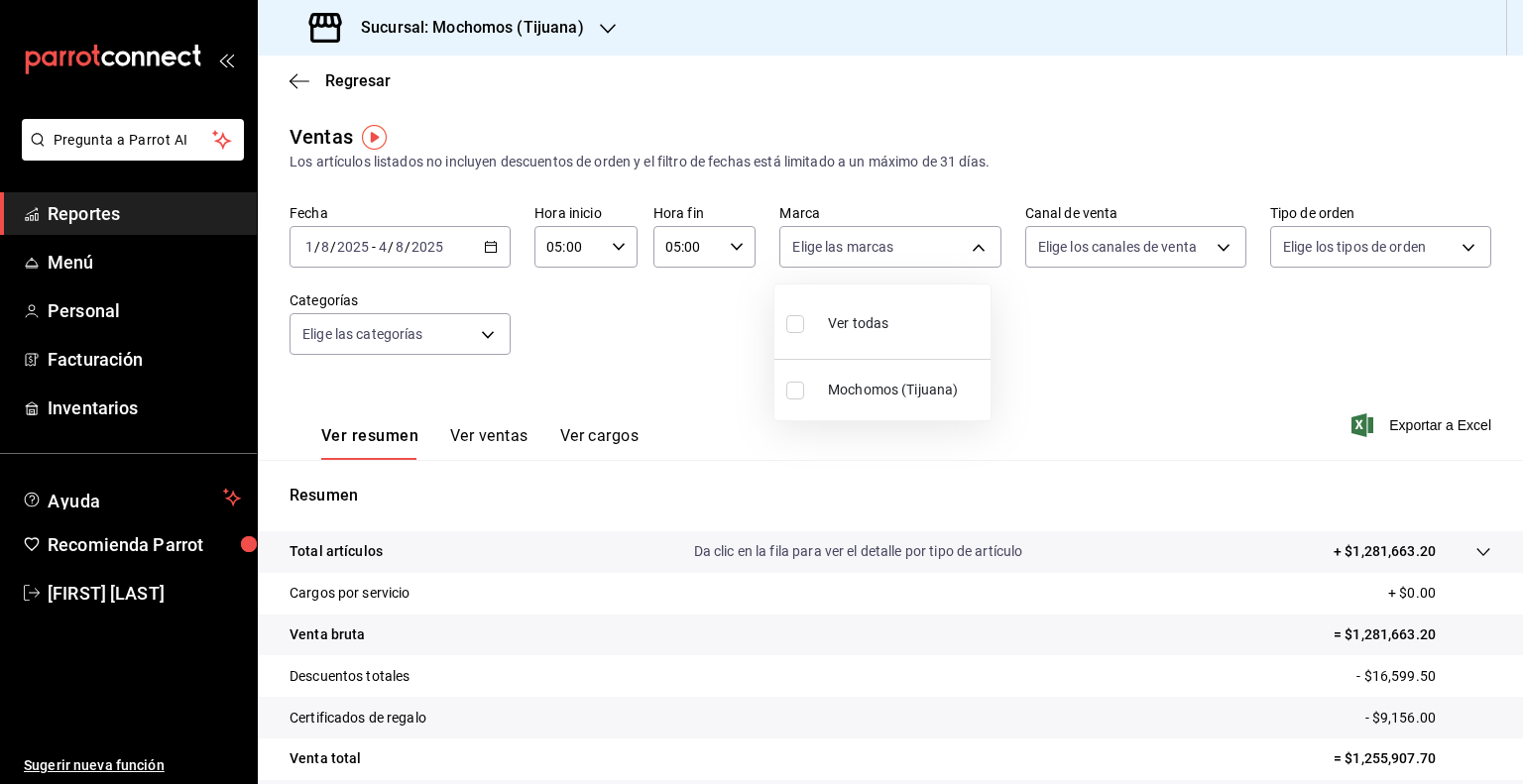 click on "Ver todas" at bounding box center [882, 321] 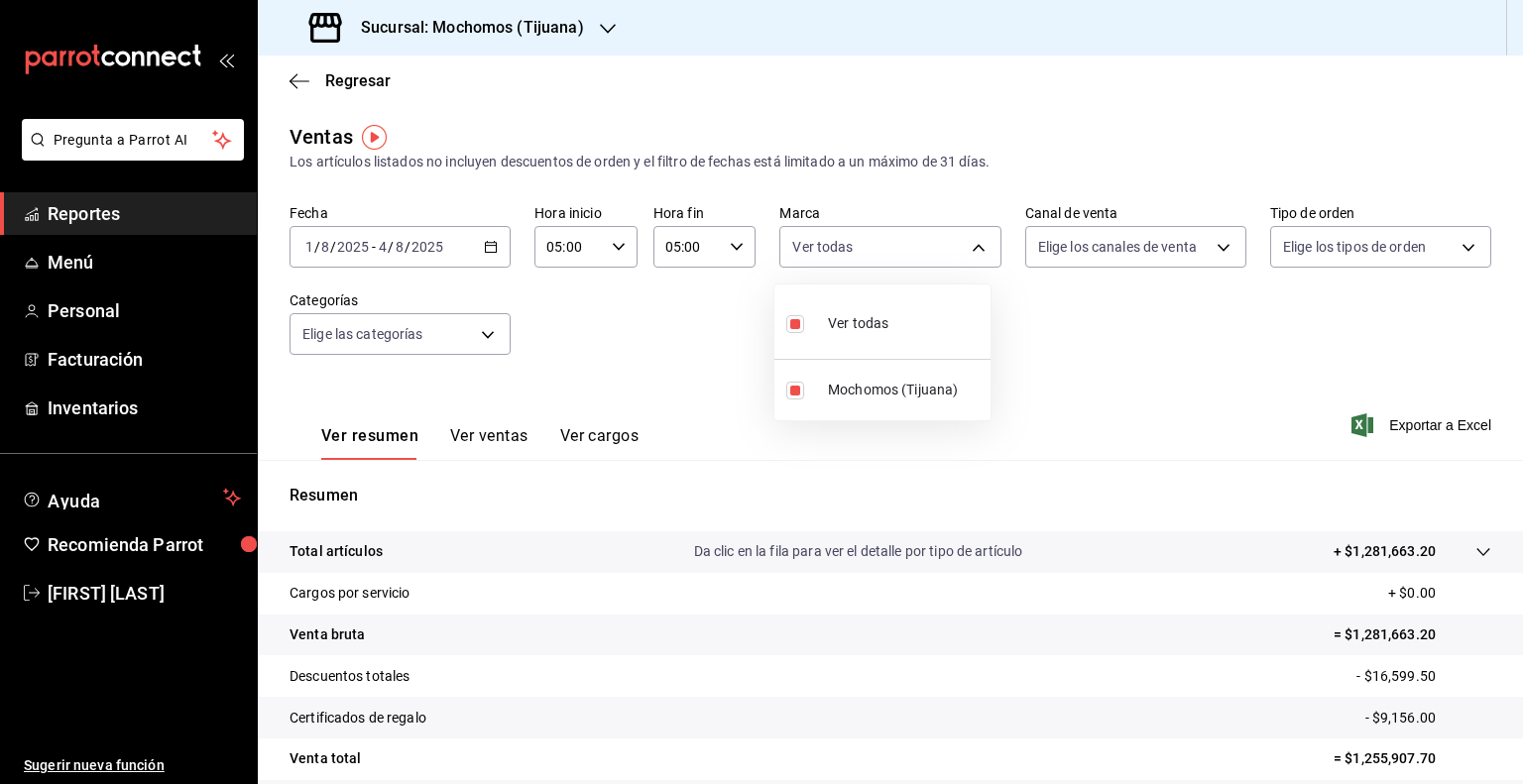 click at bounding box center (762, 392) 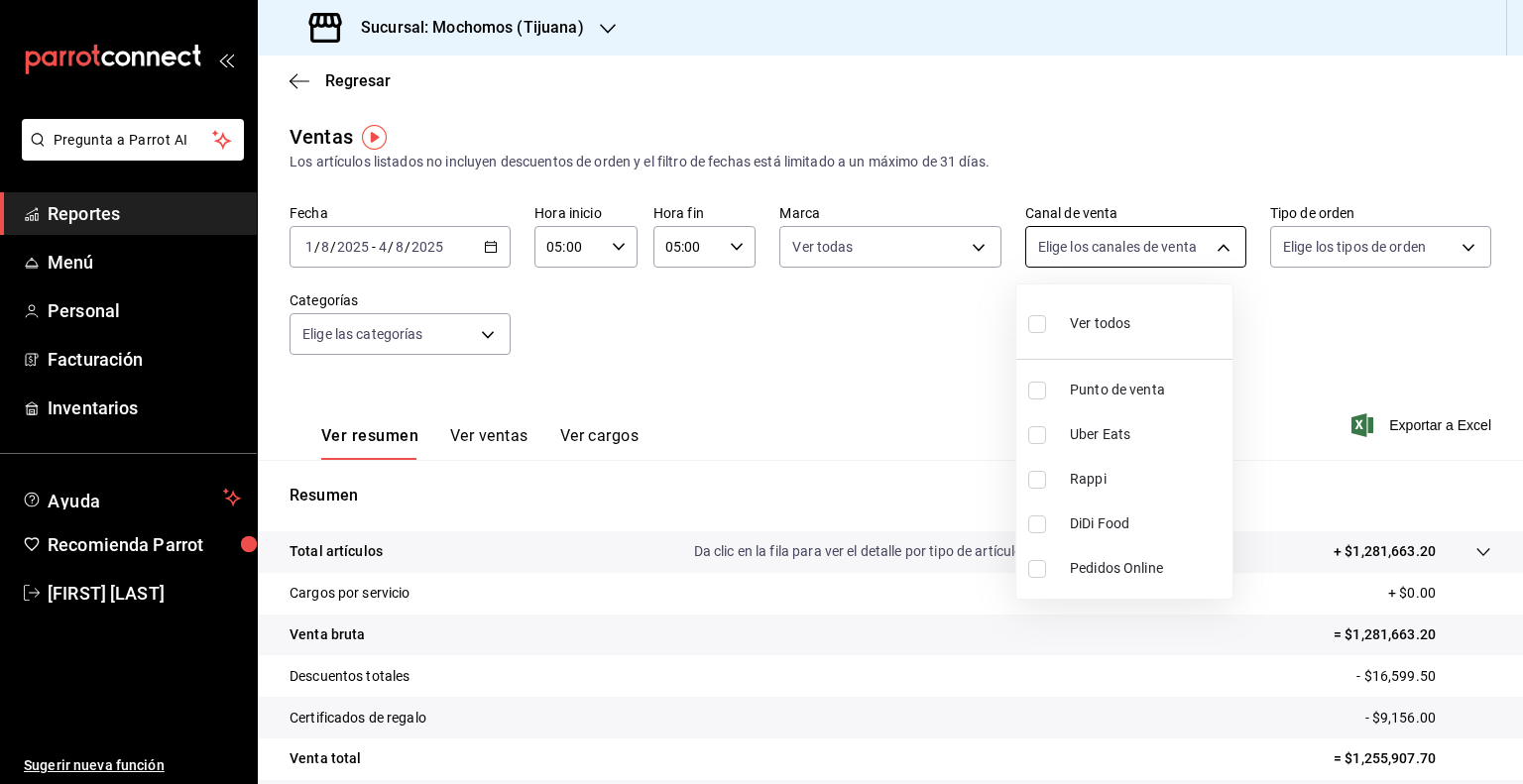click on "Pregunta a Parrot AI Reportes   Menú   Personal   Facturación   Inventarios   Ayuda Recomienda Parrot   [FIRST] [LAST]   Sugerir nueva función   Sucursal: Mochomos ([CITY]) Regresar Ventas Los artículos listados no incluyen descuentos de orden y el filtro de fechas está limitado a un máximo de 31 días. Fecha [DATE]   [DATE] - [DATE]   [TIME] Hora inicio [TIME] Hora fin [TIME] Marca Ver todas c300ab0f-4e96-434a-ab79-9fec8b673c9f Canal de venta Elige los canales de venta Tipo de orden Elige los tipos de orden Categorías Elige las categorías Ver resumen Ver ventas Ver cargos Exportar a Excel Resumen Total artículos Da clic en la fila para ver el detalle por tipo de artículo + $1,281,663.20 Cargos por servicio + $0.00 Venta bruta = $1,281,663.20 Descuentos totales - $16,599.50 Certificados de regalo - $9,156.00 Venta total = $1,255,907.70 Impuestos - $93,030.20 Venta neta = $1,162,877.50 Pregunta a Parrot AI Reportes   Menú   Personal   Facturación   Inventarios" at bounding box center (762, 392) 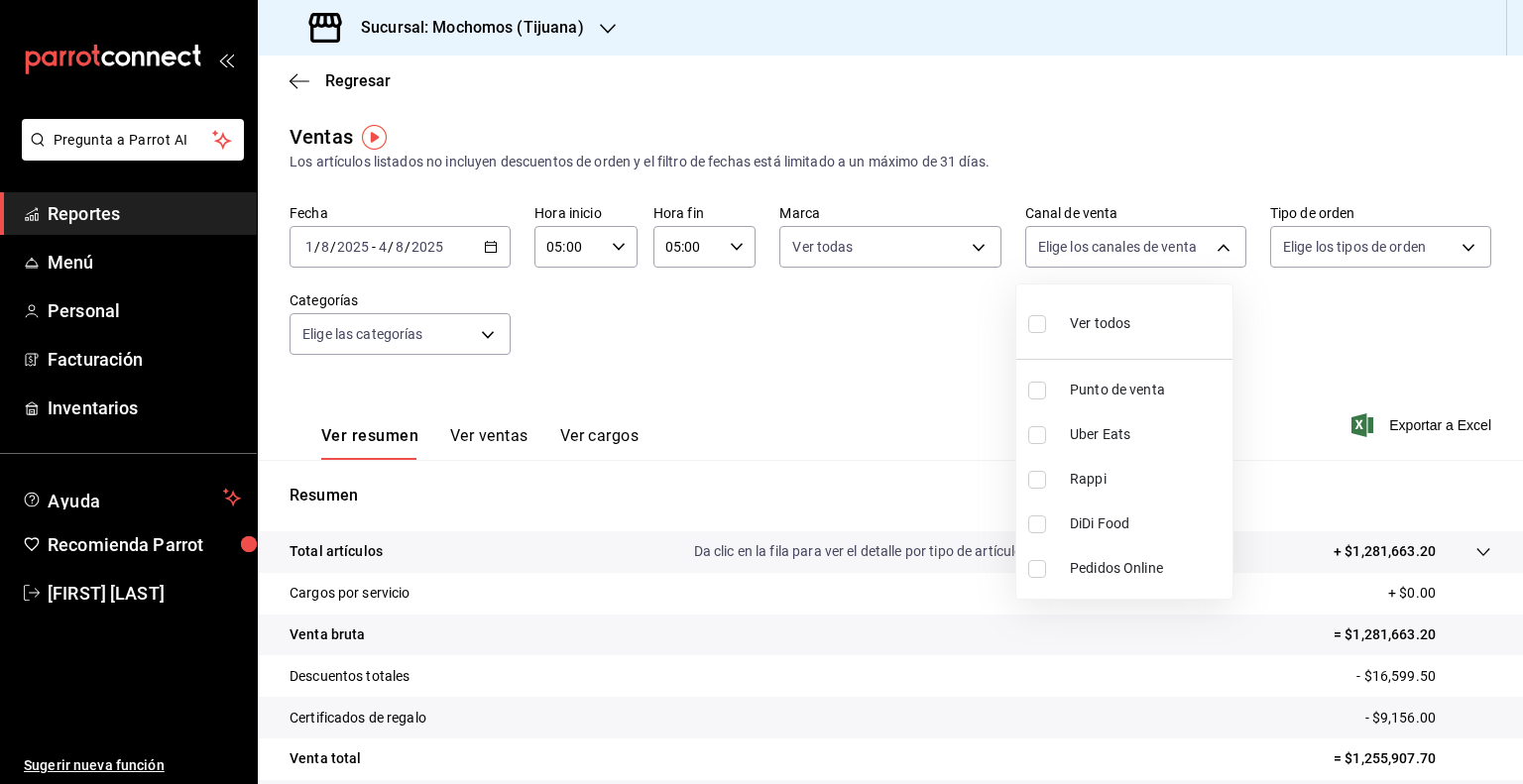 click on "Ver todos" at bounding box center [1124, 321] 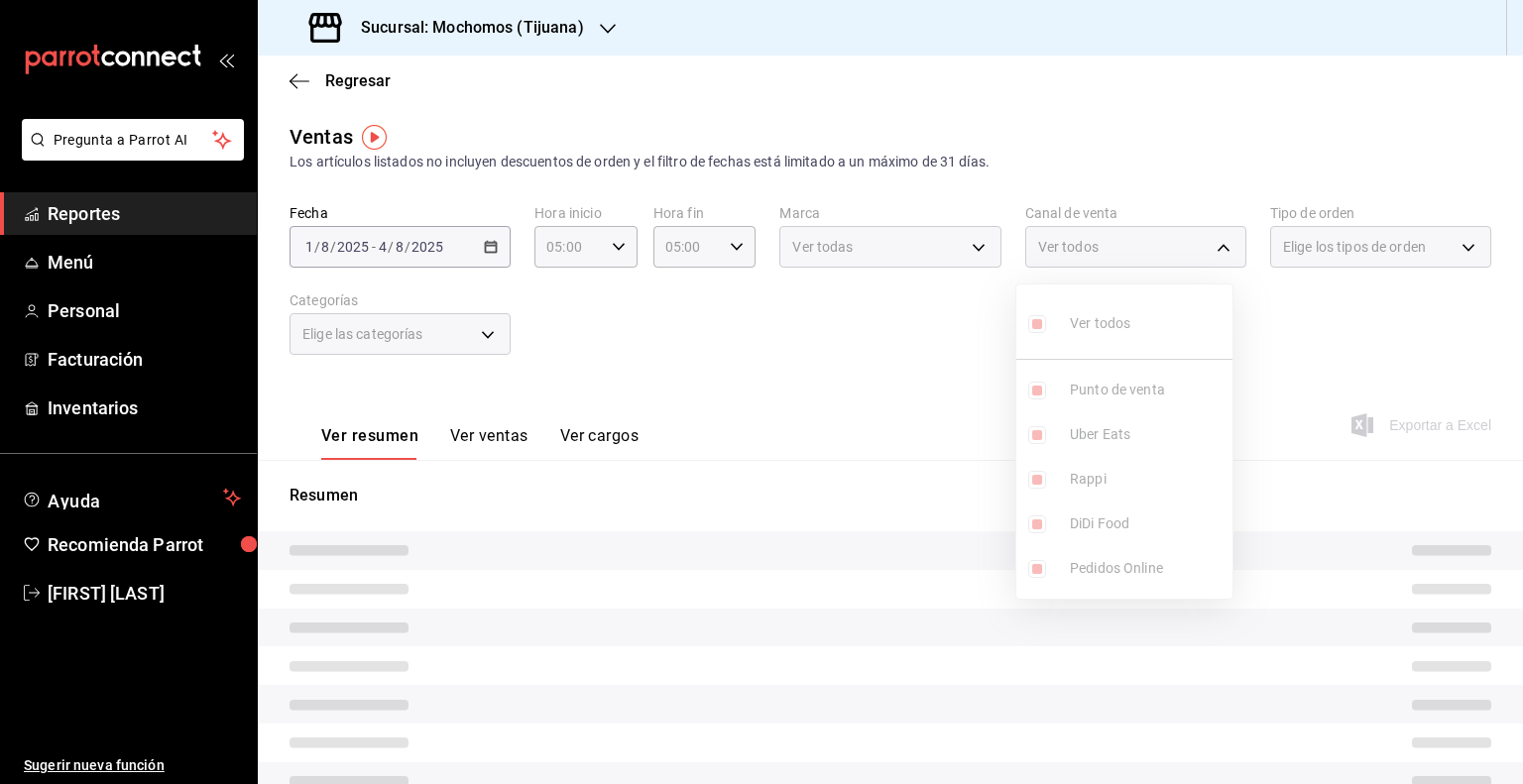 click at bounding box center [762, 392] 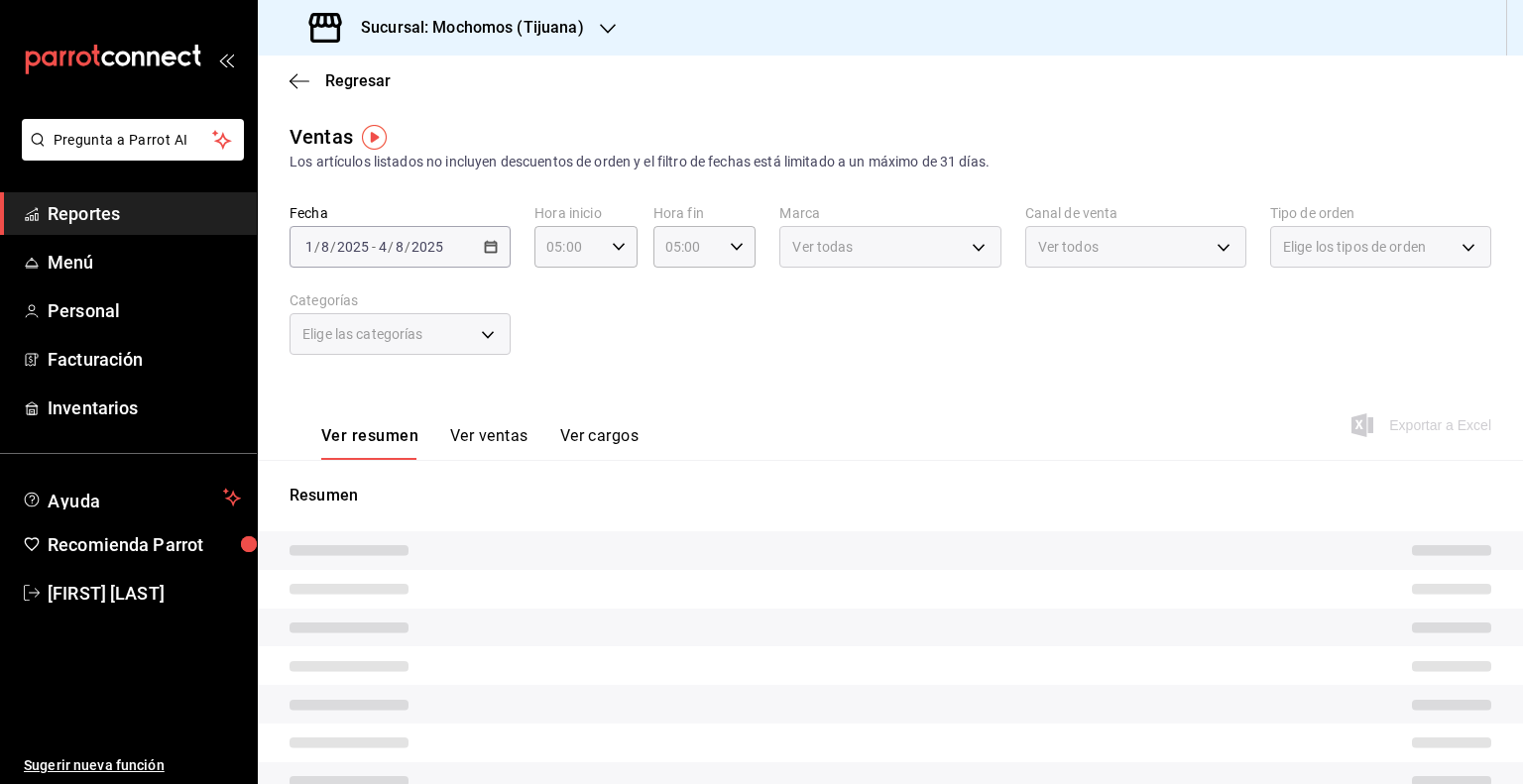 click on "Elige los tipos de orden" at bounding box center [1380, 247] 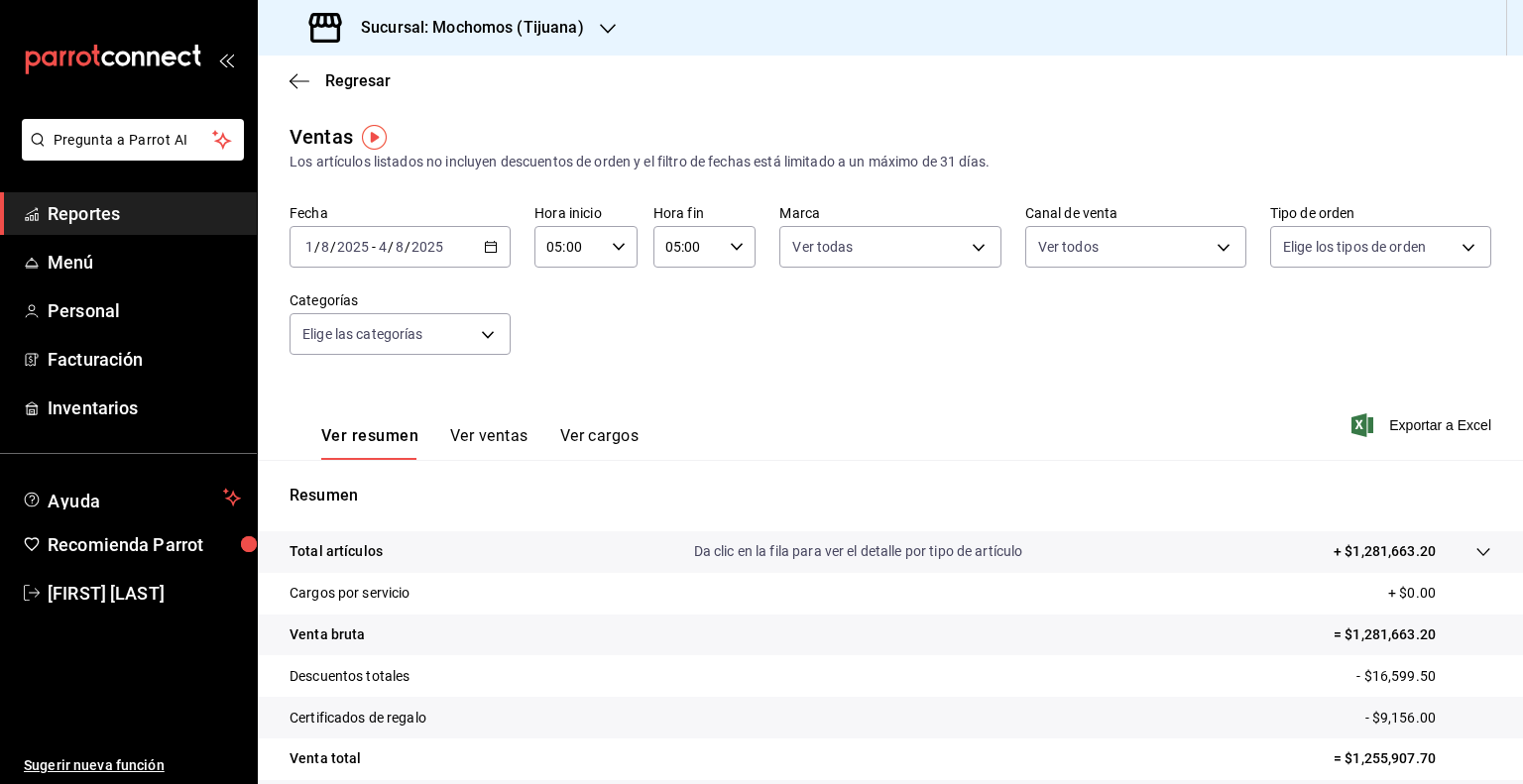 click on "Pregunta a Parrot AI Reportes   Menú   Personal   Facturación   Inventarios   Ayuda Recomienda Parrot   [FIRST] [LAST]   Sugerir nueva función   Sucursal: Mochomos ([CITY]) Regresar Ventas Los artículos listados no incluyen descuentos de orden y el filtro de fechas está limitado a un máximo de 31 días. Fecha [DATE]   [DATE] - [DATE]   [TIME] Hora inicio [TIME] Hora fin [TIME] Marca Ver todas c300ab0f-4e96-434a-ab79-9fec8b673c9f Canal de venta Ver todas PARROT,UBER_EATS,RAPPI,DIDI_FOOD,ONLINE Tipo de orden Elige los tipos de orden Categorías Elige las categorías Ver resumen Ver ventas Ver cargos Exportar a Excel Resumen Total artículos Da clic en la fila para ver el detalle por tipo de artículo + $1,281,663.20 Cargos por servicio + $0.00 Venta bruta = $1,281,663.20 Descuentos totales - $16,599.50 Certificados de regalo - $9,156.00 Venta total = $1,255,907.70 Impuestos - $93,030.20 Venta neta = $1,162,877.50 Pregunta a Parrot AI Reportes   Menú   Personal" at bounding box center (762, 392) 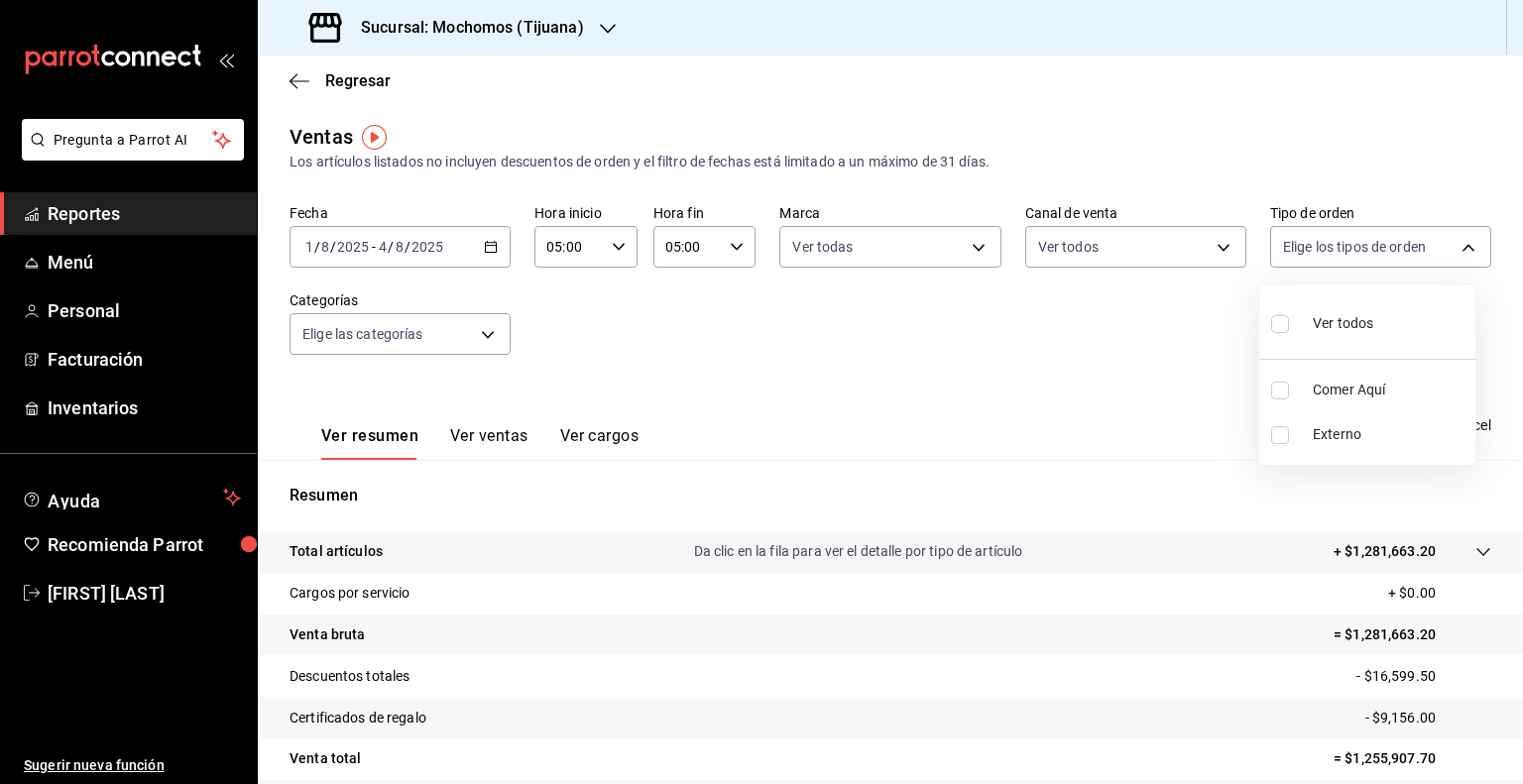 click on "Ver todos" at bounding box center [1343, 323] 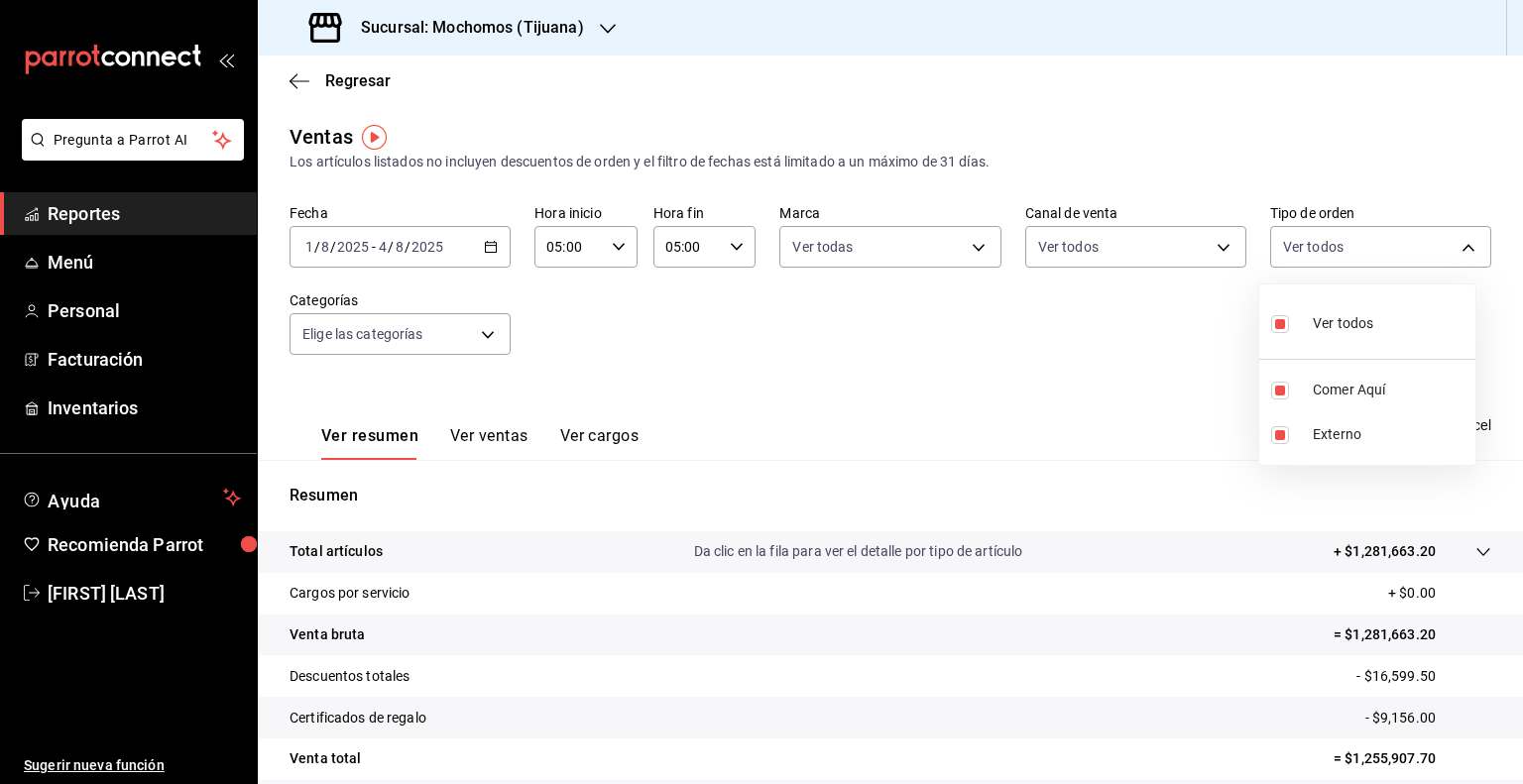 click on "Ver todos" at bounding box center (1343, 323) 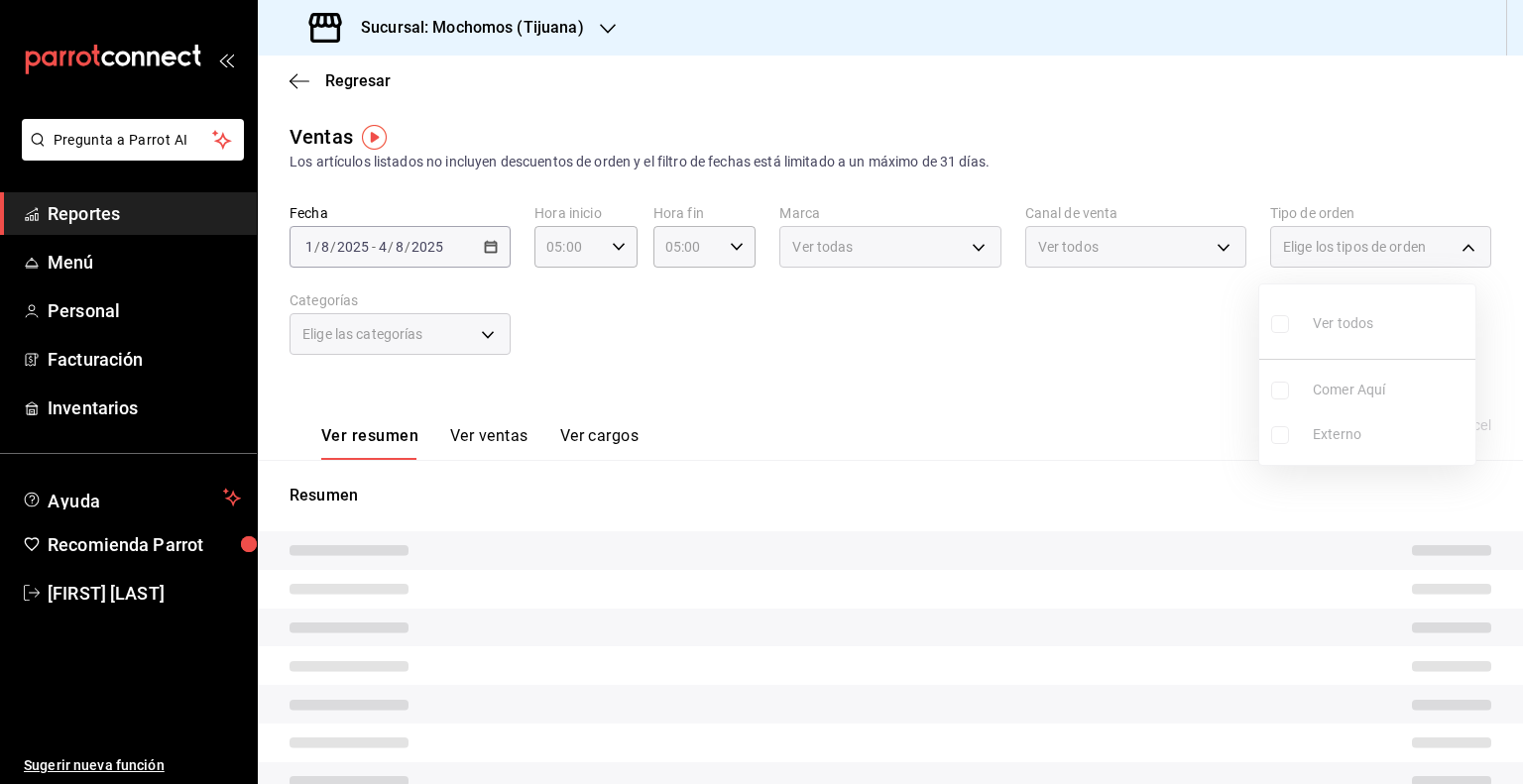 click on "Ver todos Comer Aquí Externo" at bounding box center (1367, 375) 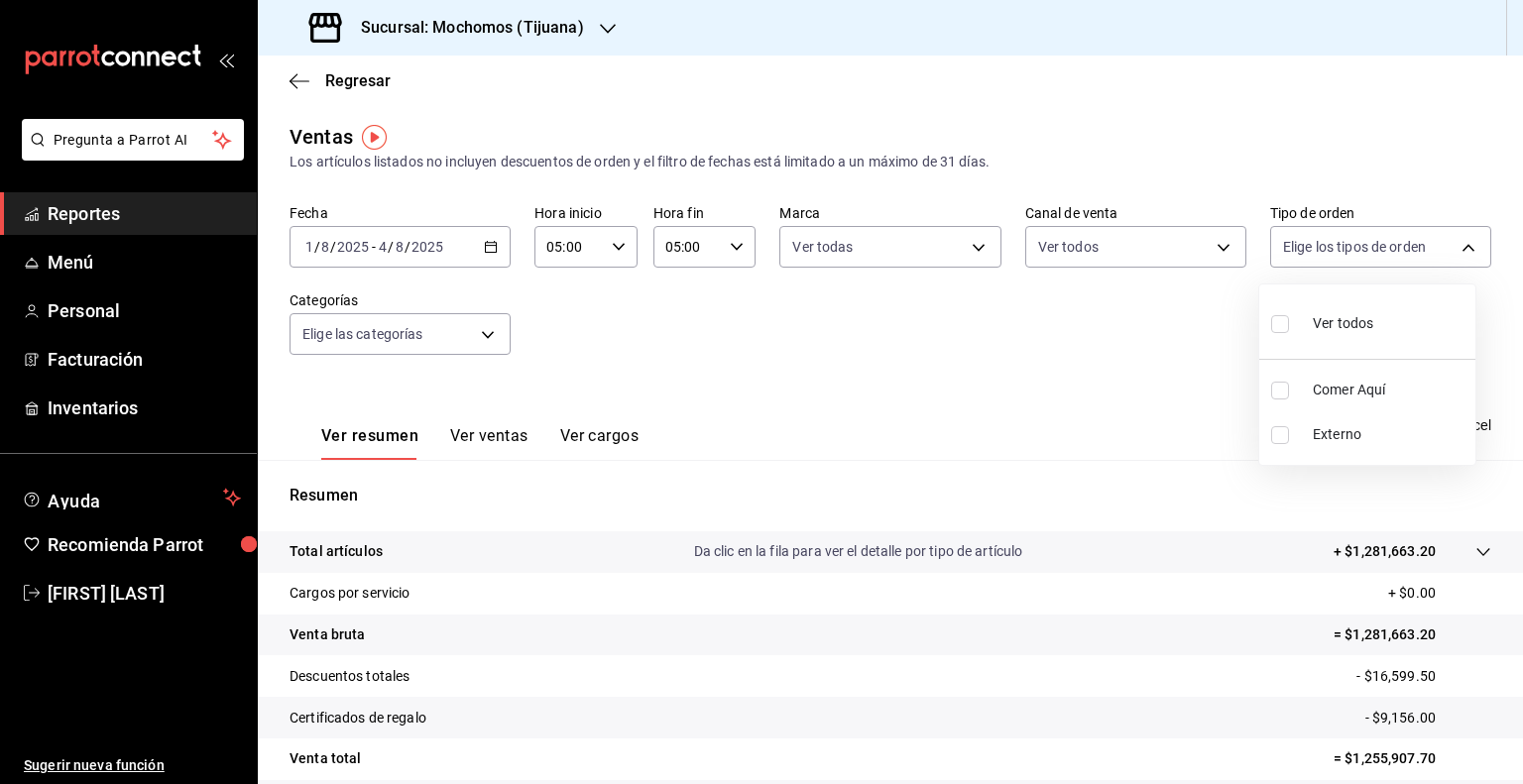 click on "Ver todos" at bounding box center (1343, 323) 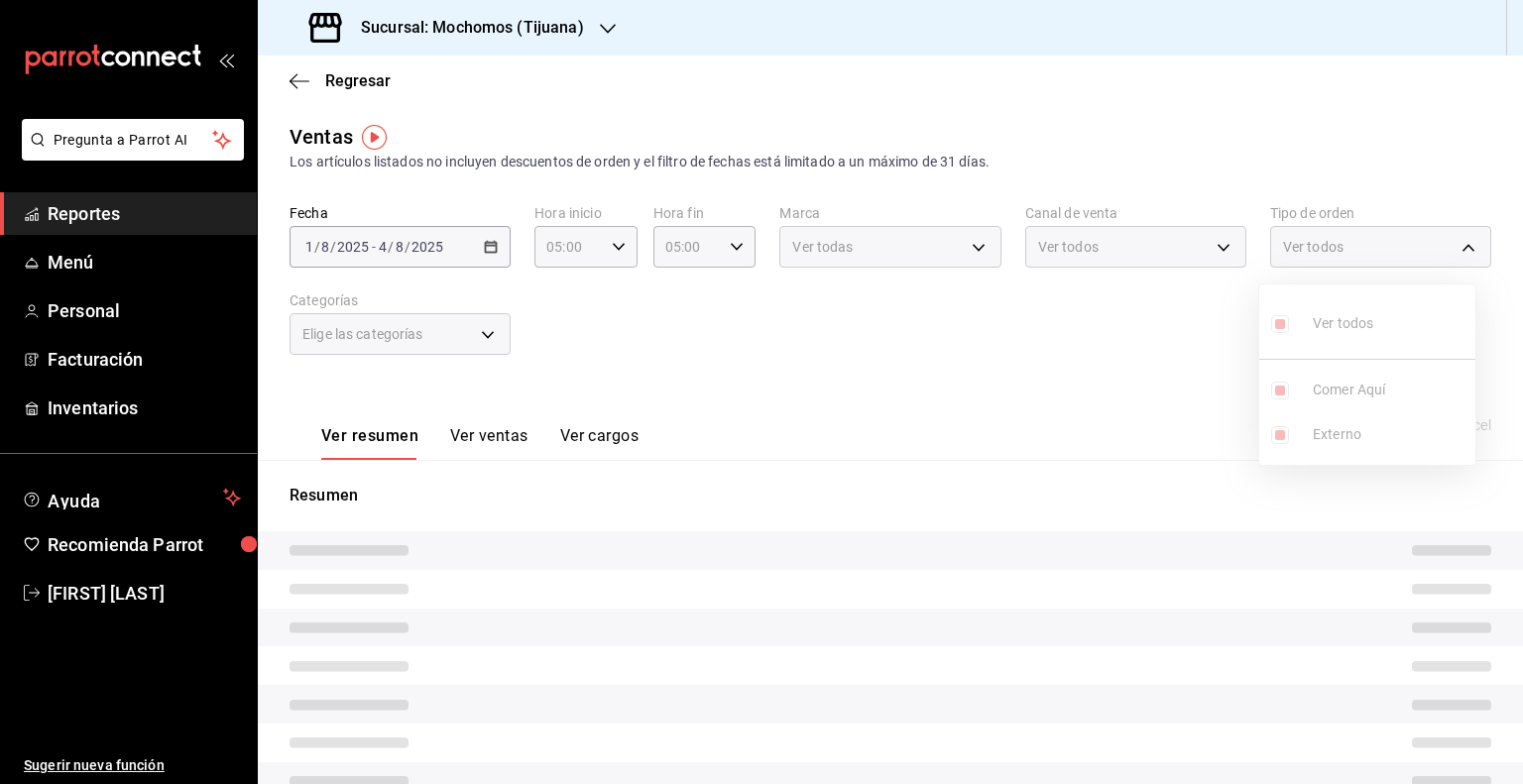 click at bounding box center [762, 392] 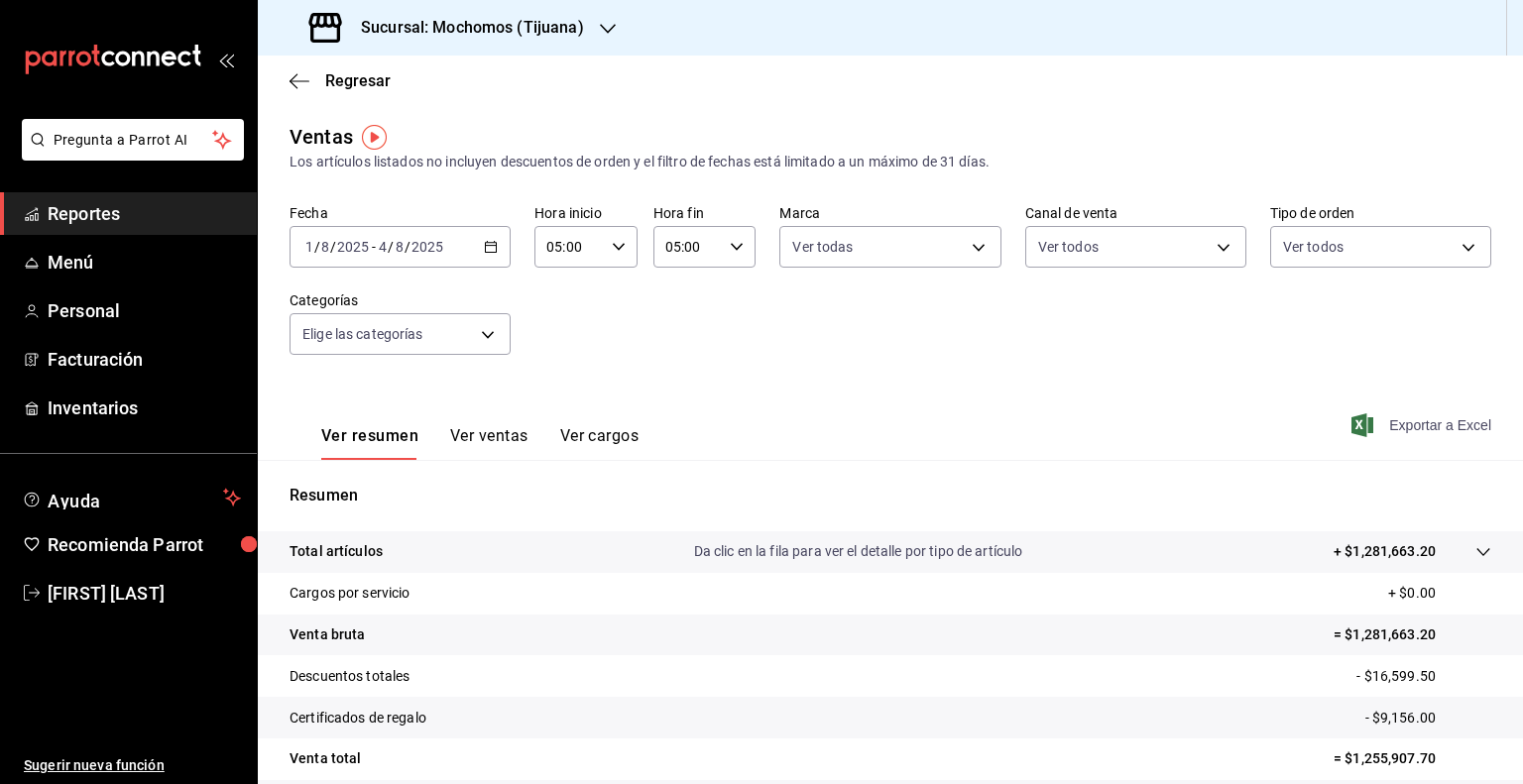 click on "Exportar a Excel" at bounding box center (1423, 425) 